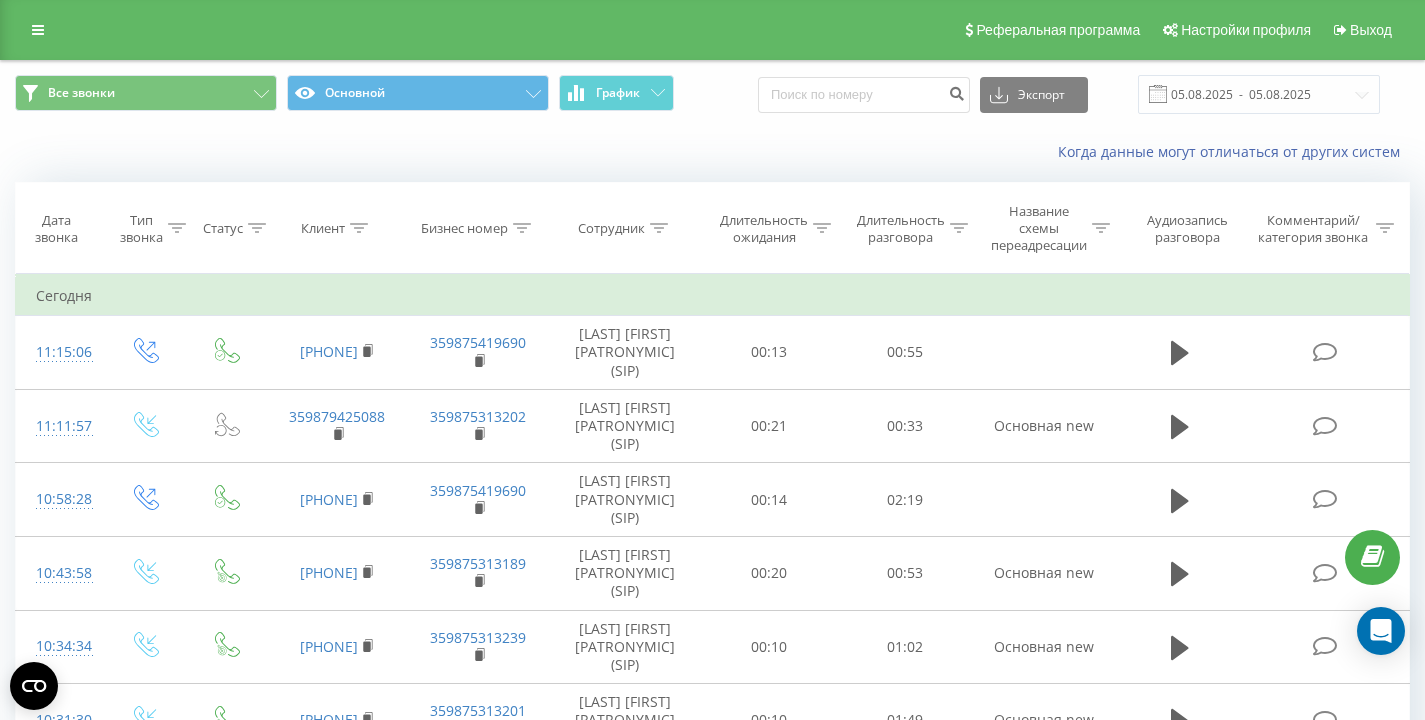 click on "Когда данные могут отличаться от других систем" at bounding box center [712, 152] 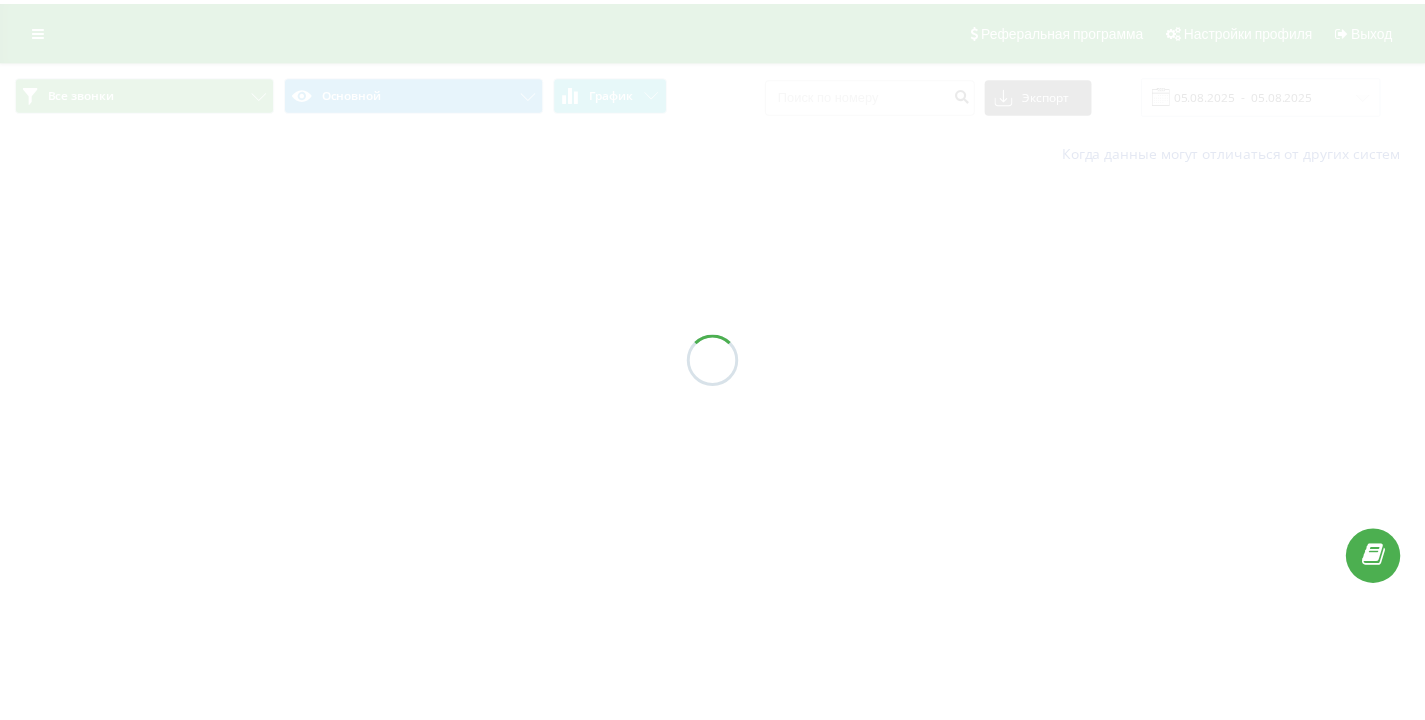 scroll, scrollTop: 0, scrollLeft: 0, axis: both 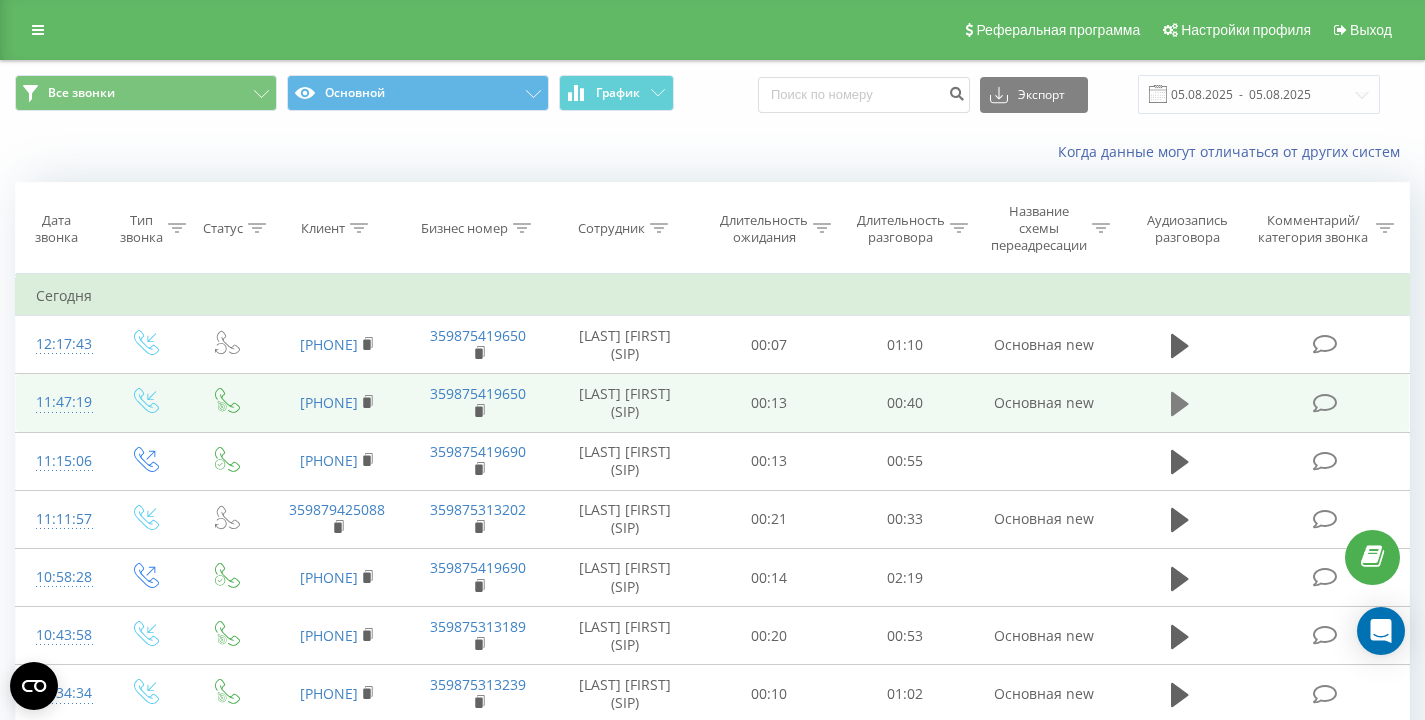 click 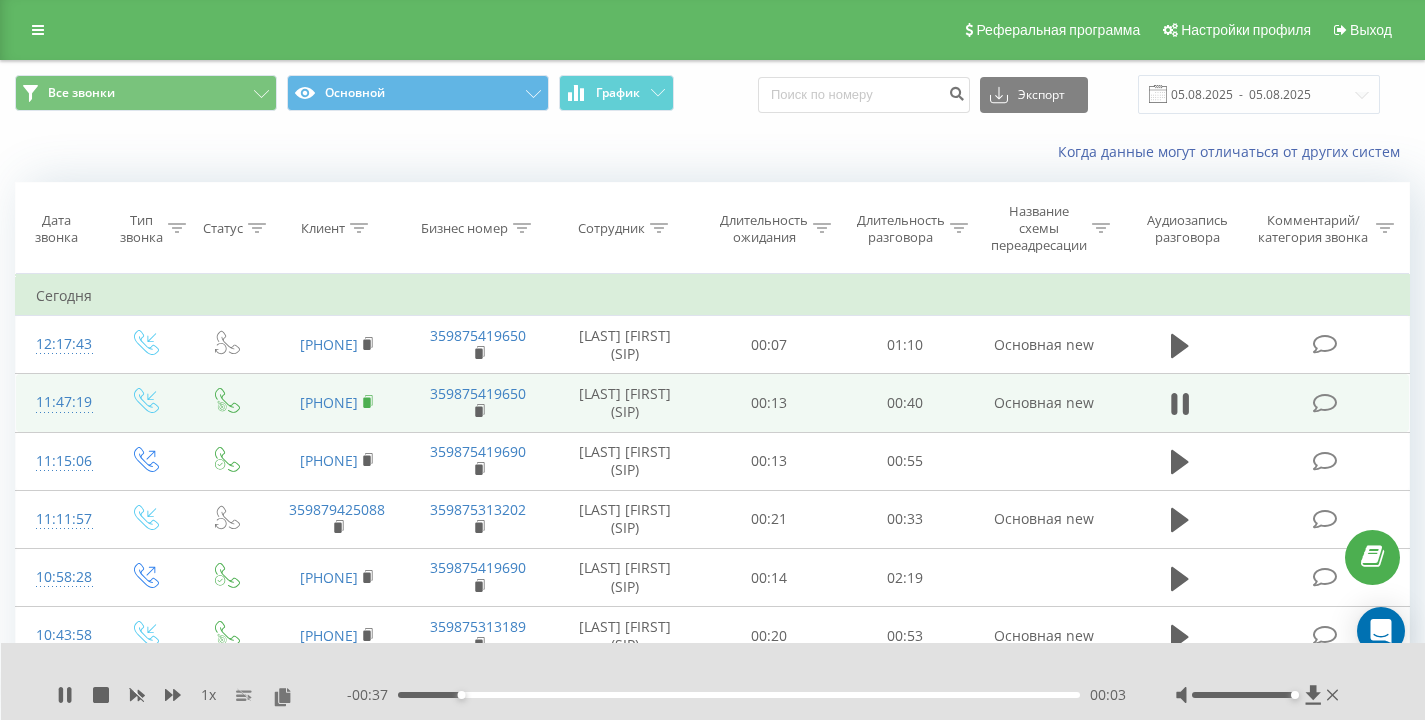 click 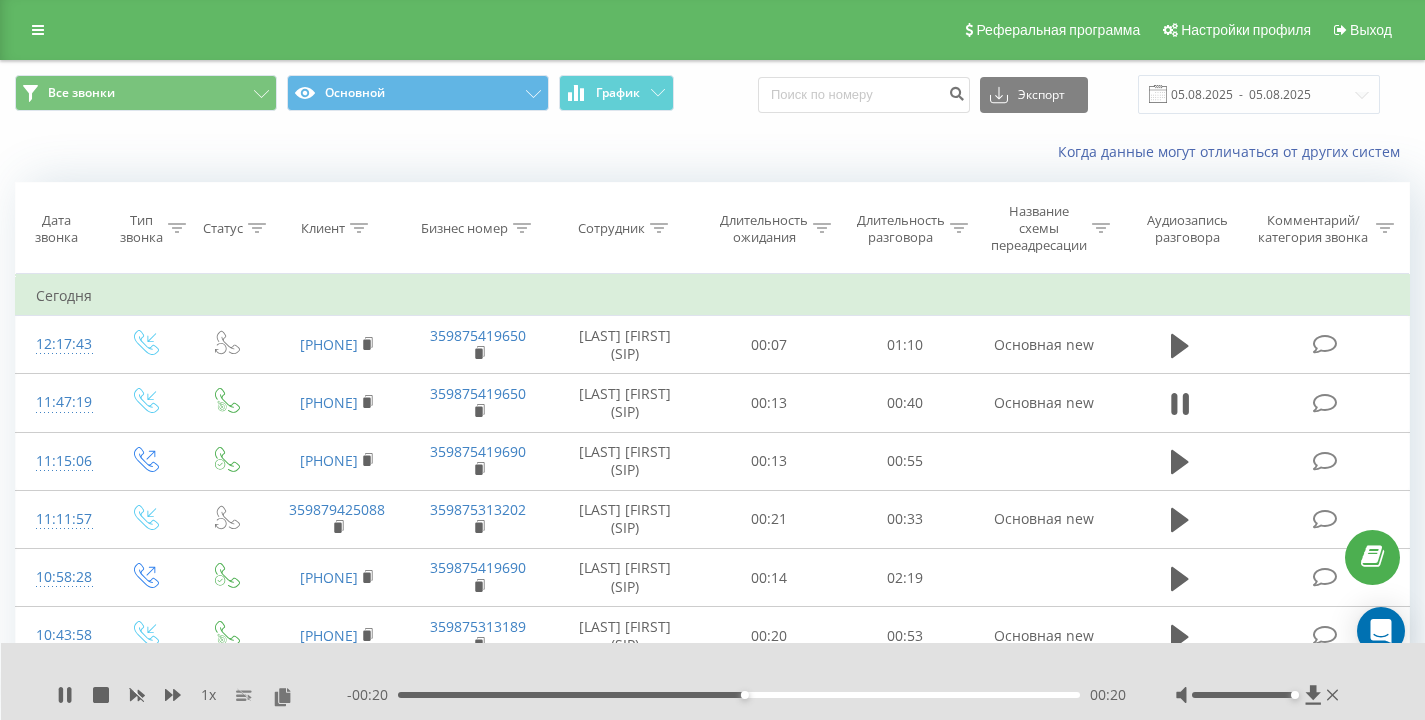 click on "Когда данные могут отличаться от других систем" at bounding box center [712, 152] 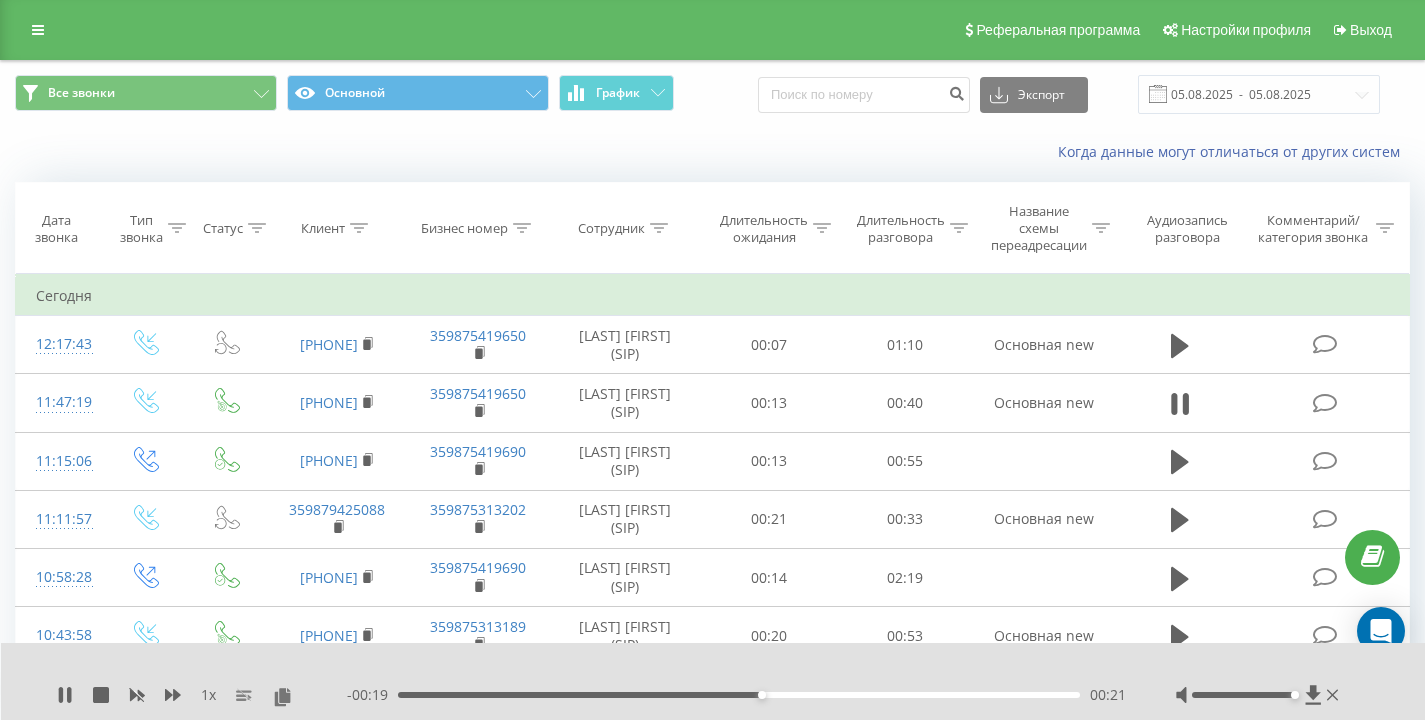 click on "Когда данные могут отличаться от других систем" at bounding box center (712, 152) 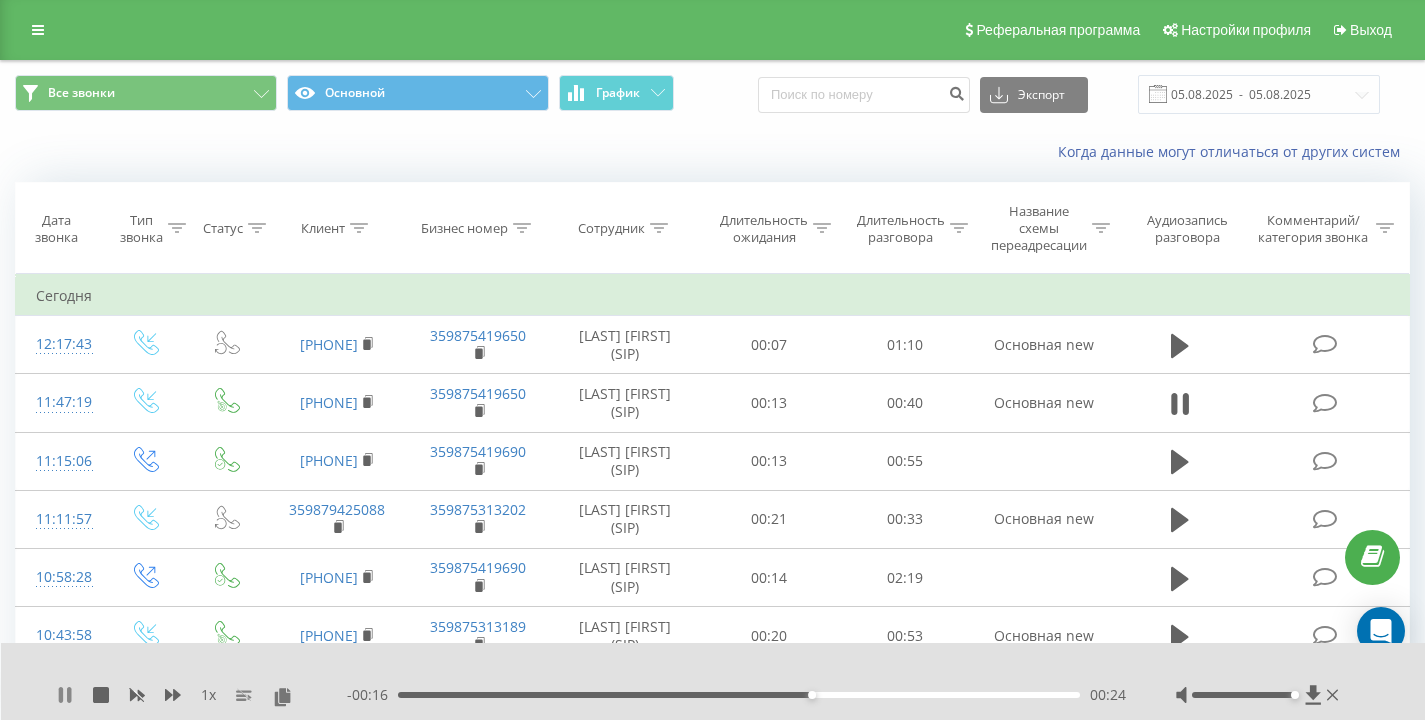 click 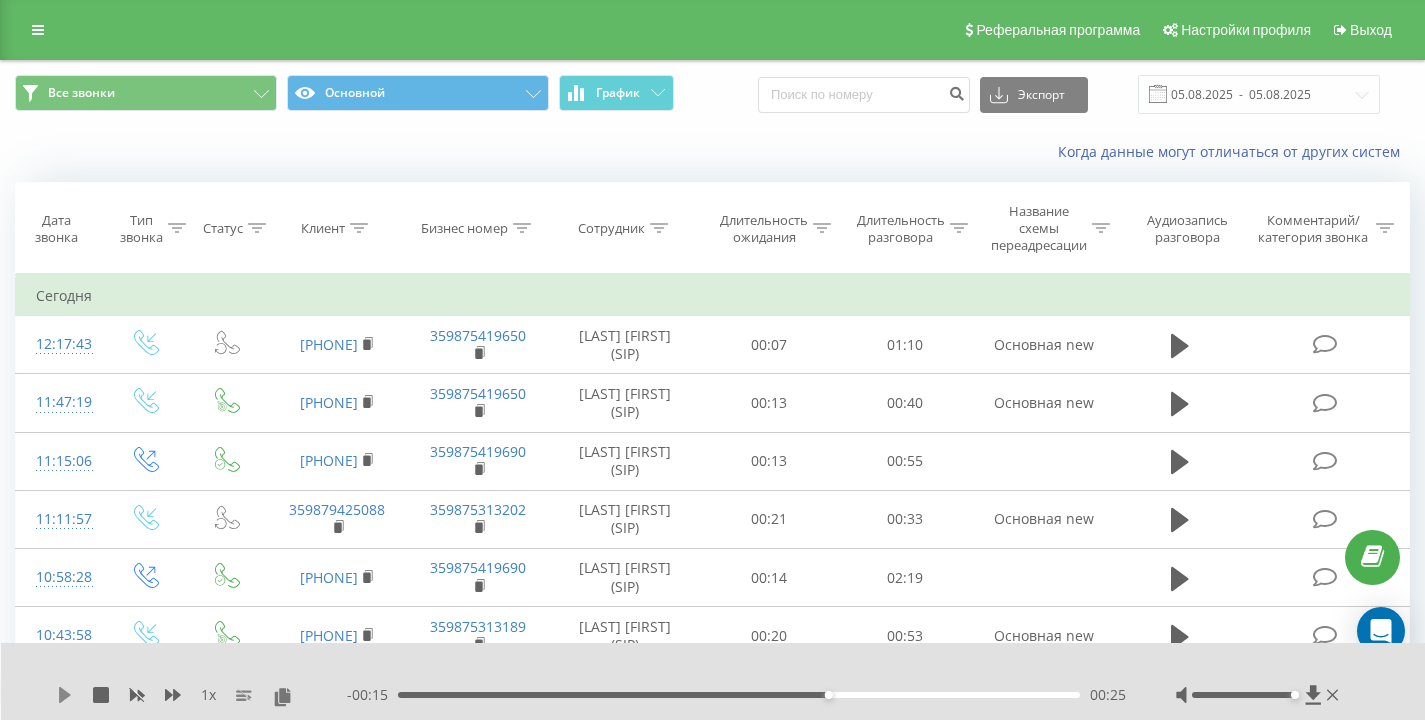 click 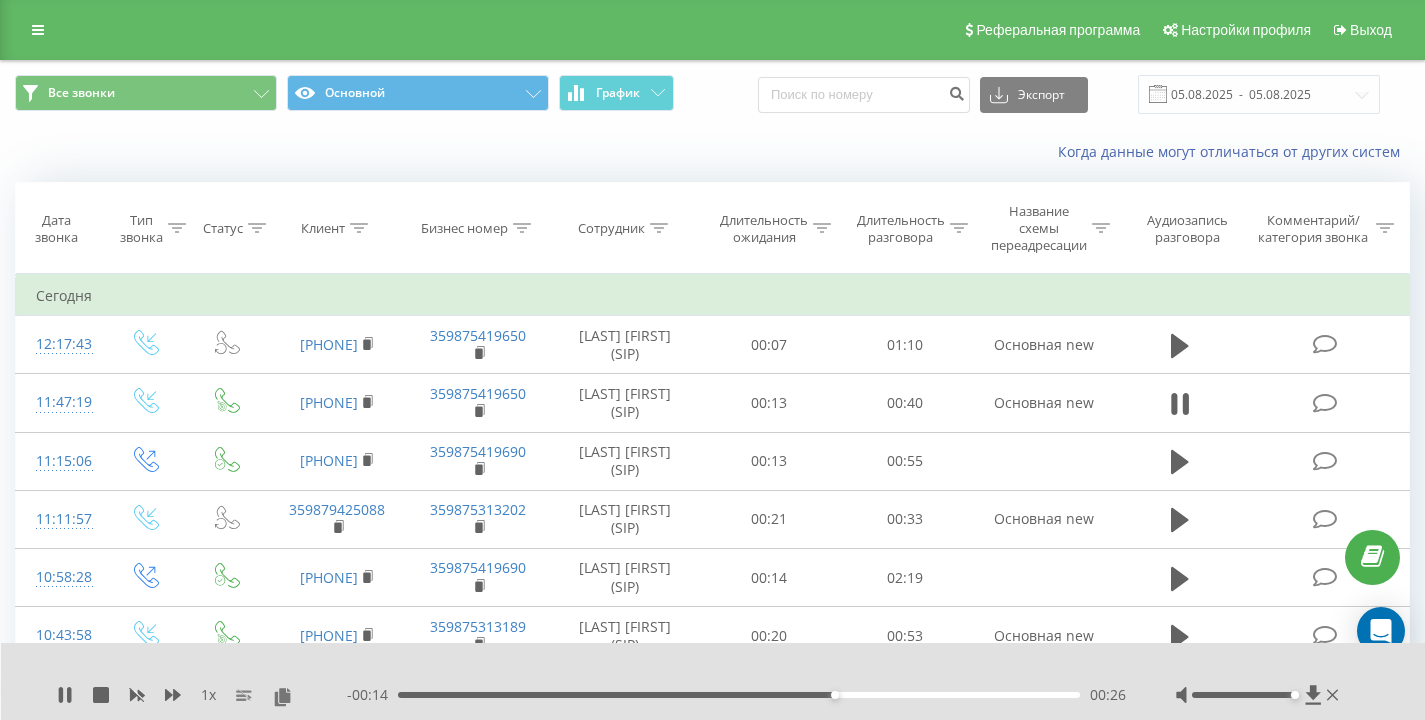 click on "Когда данные могут отличаться от других систем" at bounding box center [712, 152] 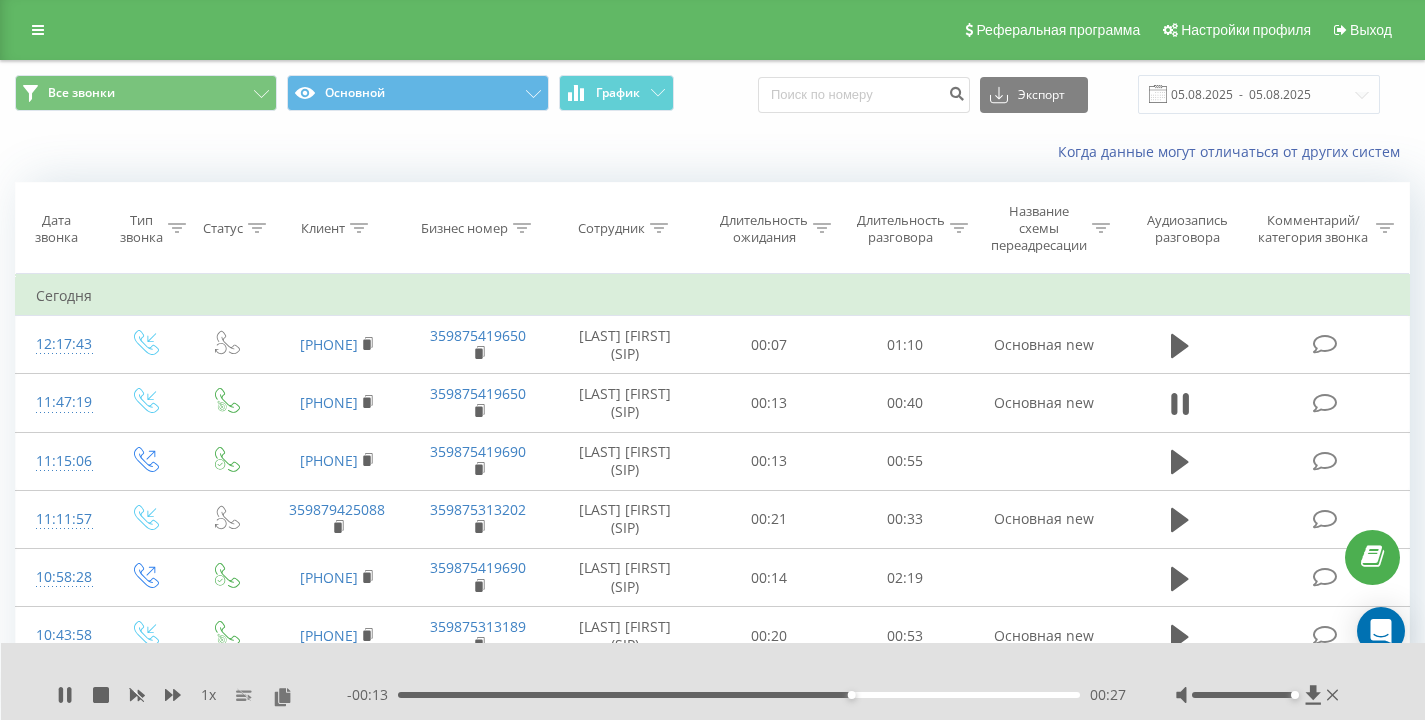 click on "Когда данные могут отличаться от других систем" at bounding box center (712, 152) 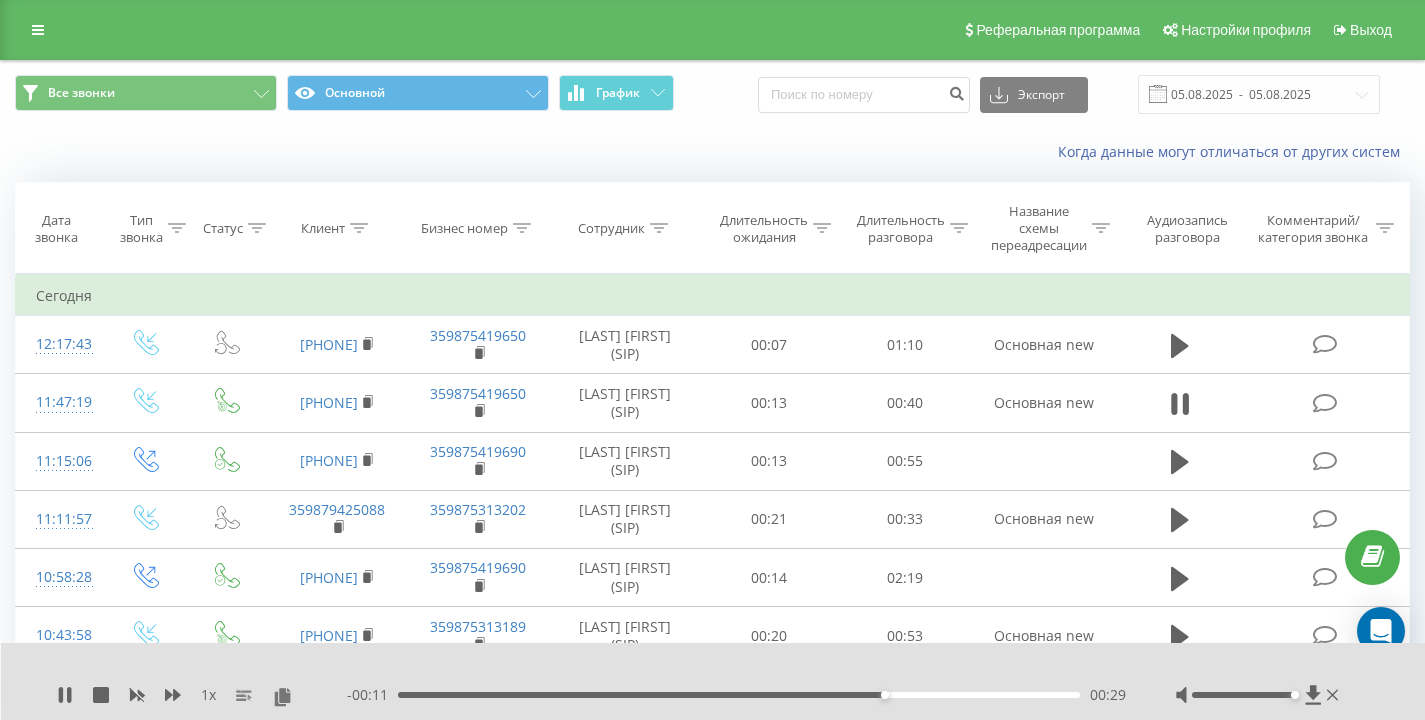 click on "Когда данные могут отличаться от других систем" at bounding box center (712, 152) 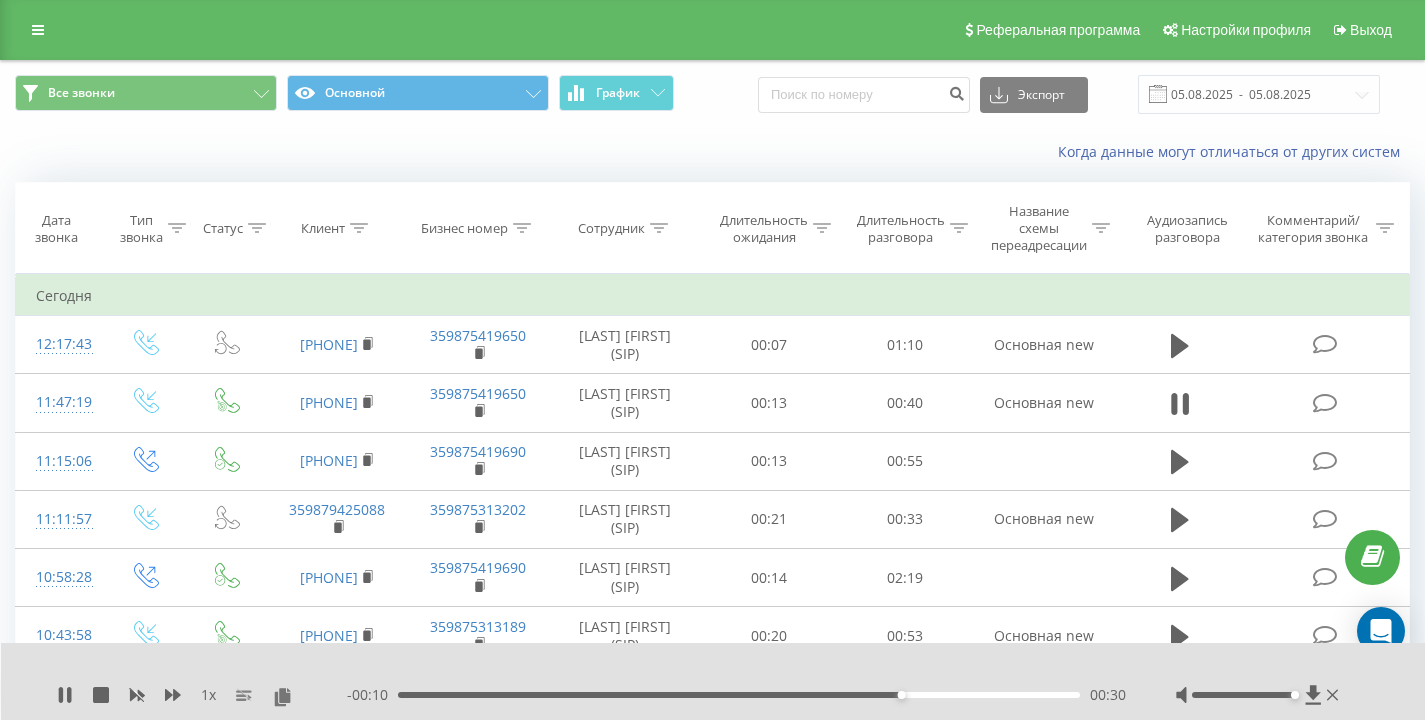 click on "Когда данные могут отличаться от других систем" at bounding box center (712, 152) 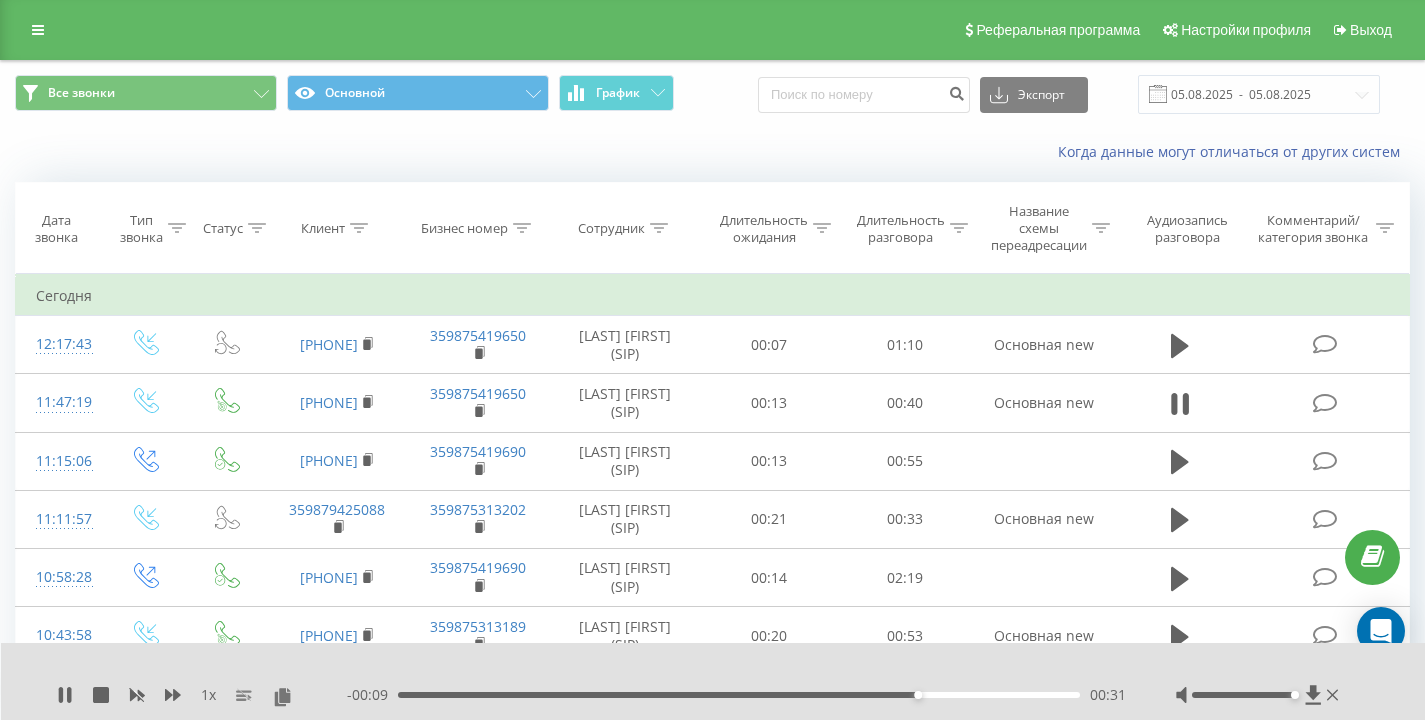 click on "Когда данные могут отличаться от других систем" at bounding box center [712, 152] 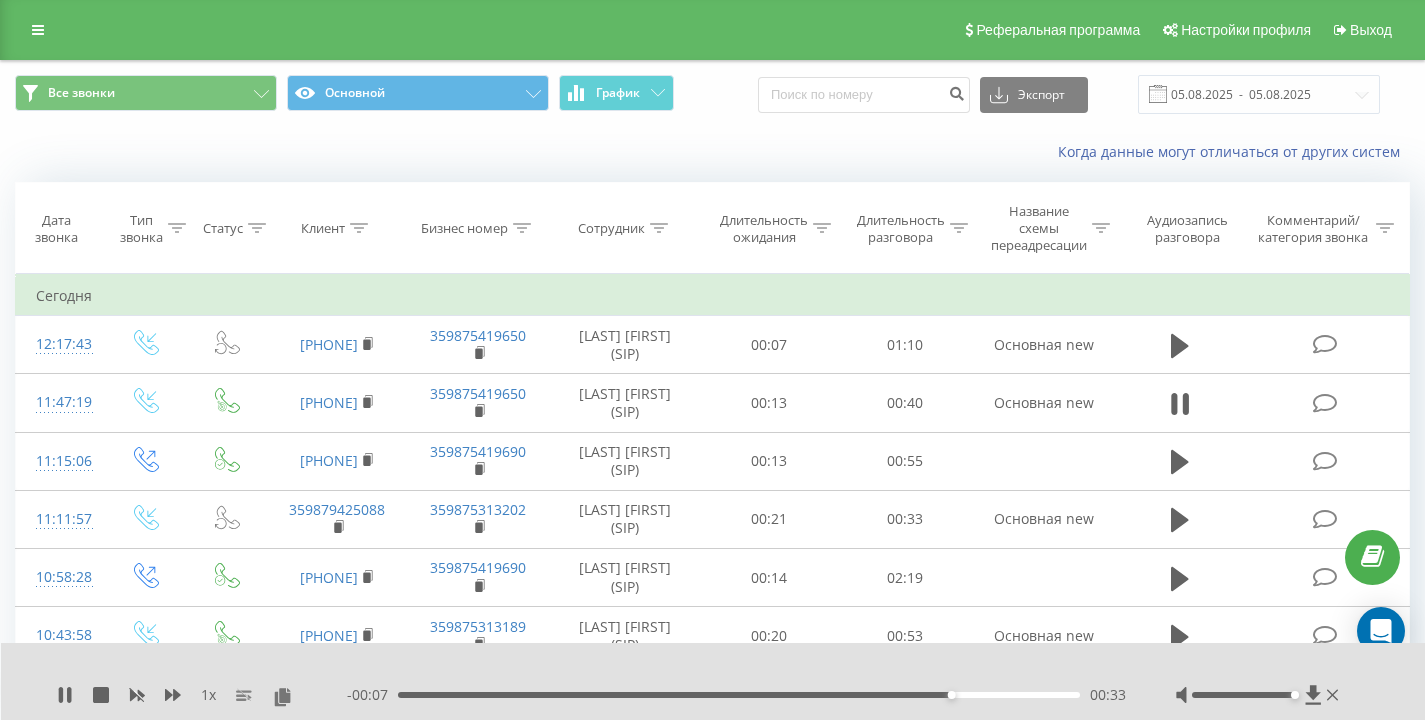 click on "Когда данные могут отличаться от других систем" at bounding box center [712, 152] 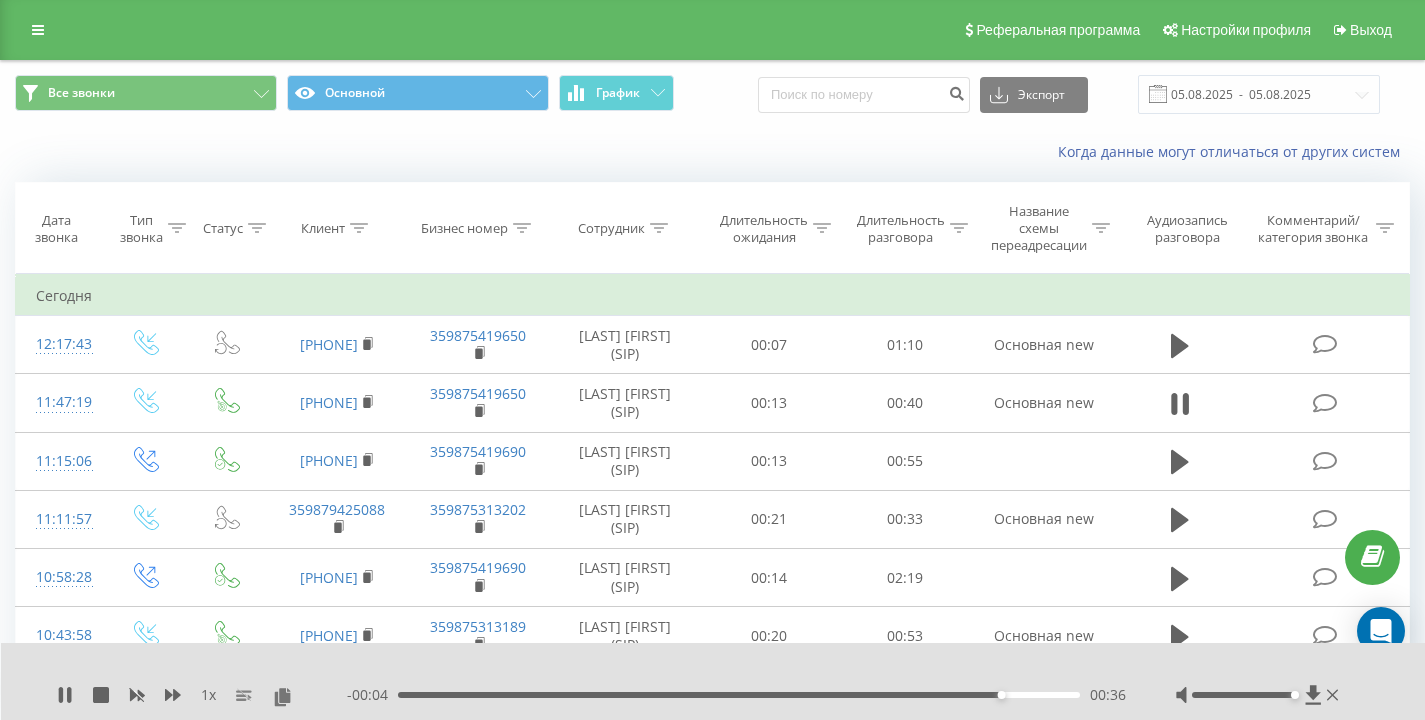 click on "Когда данные могут отличаться от других систем" at bounding box center (712, 152) 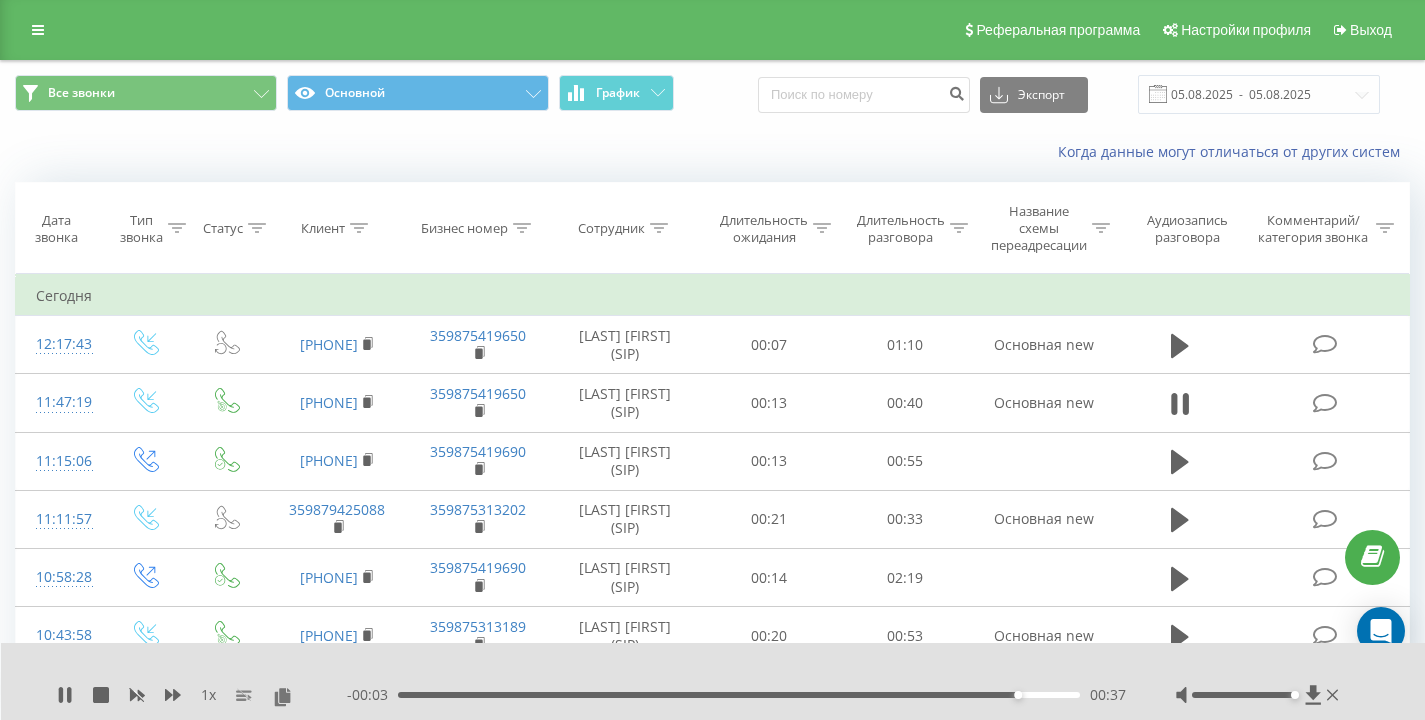 click on "Когда данные могут отличаться от других систем" at bounding box center (712, 152) 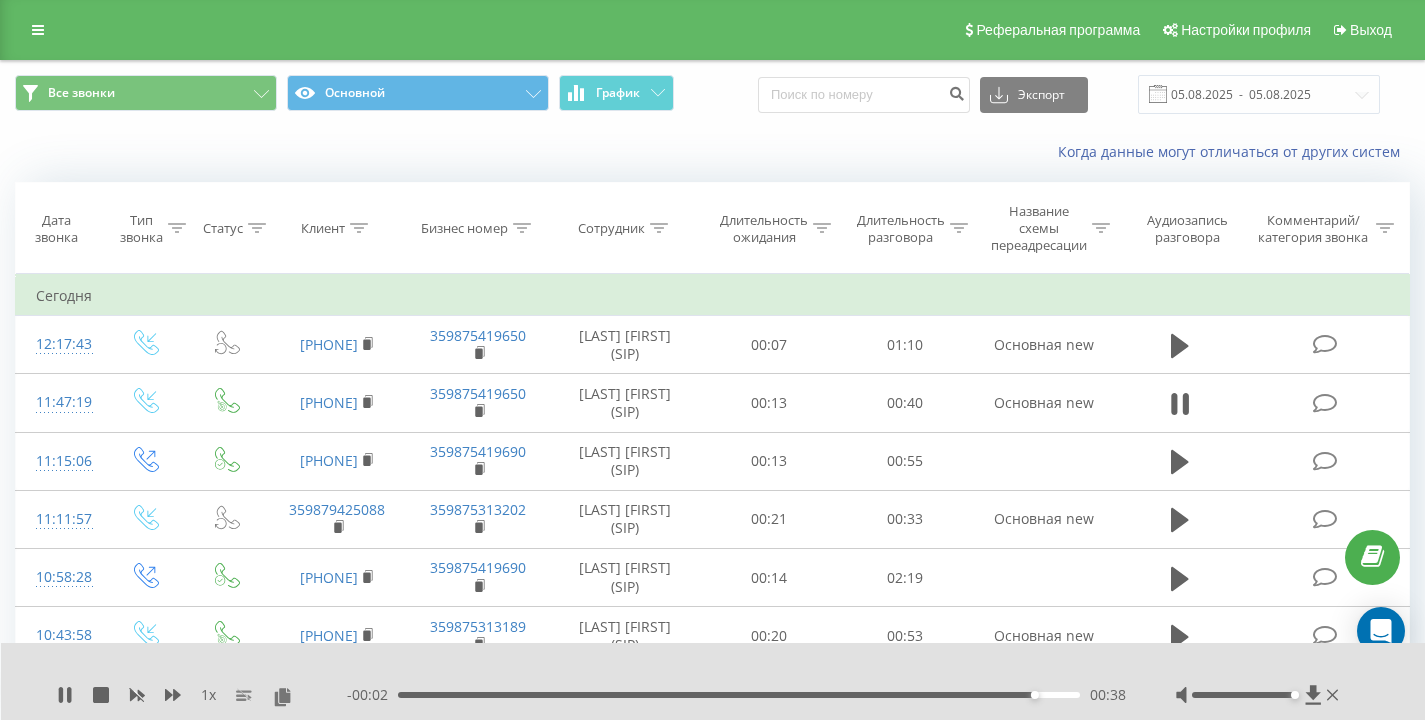 click on "Когда данные могут отличаться от других систем" at bounding box center [979, 152] 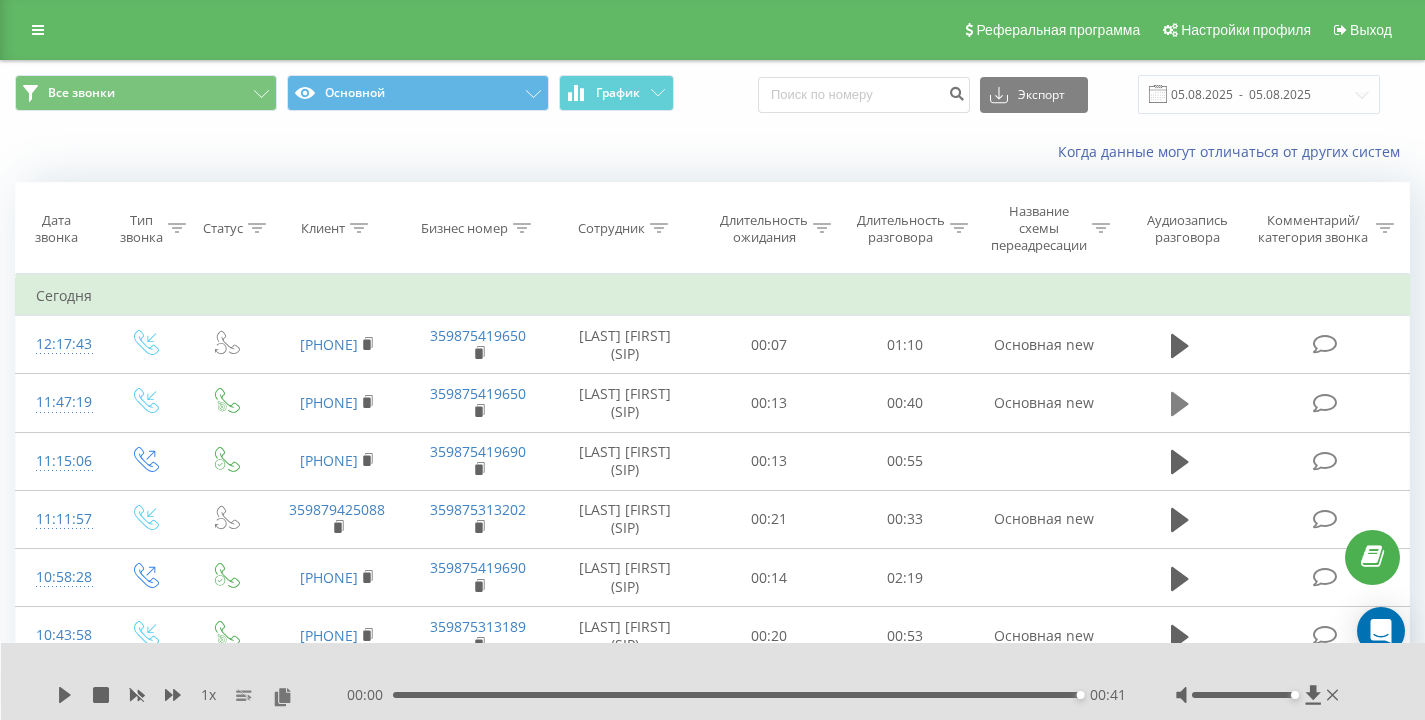 click 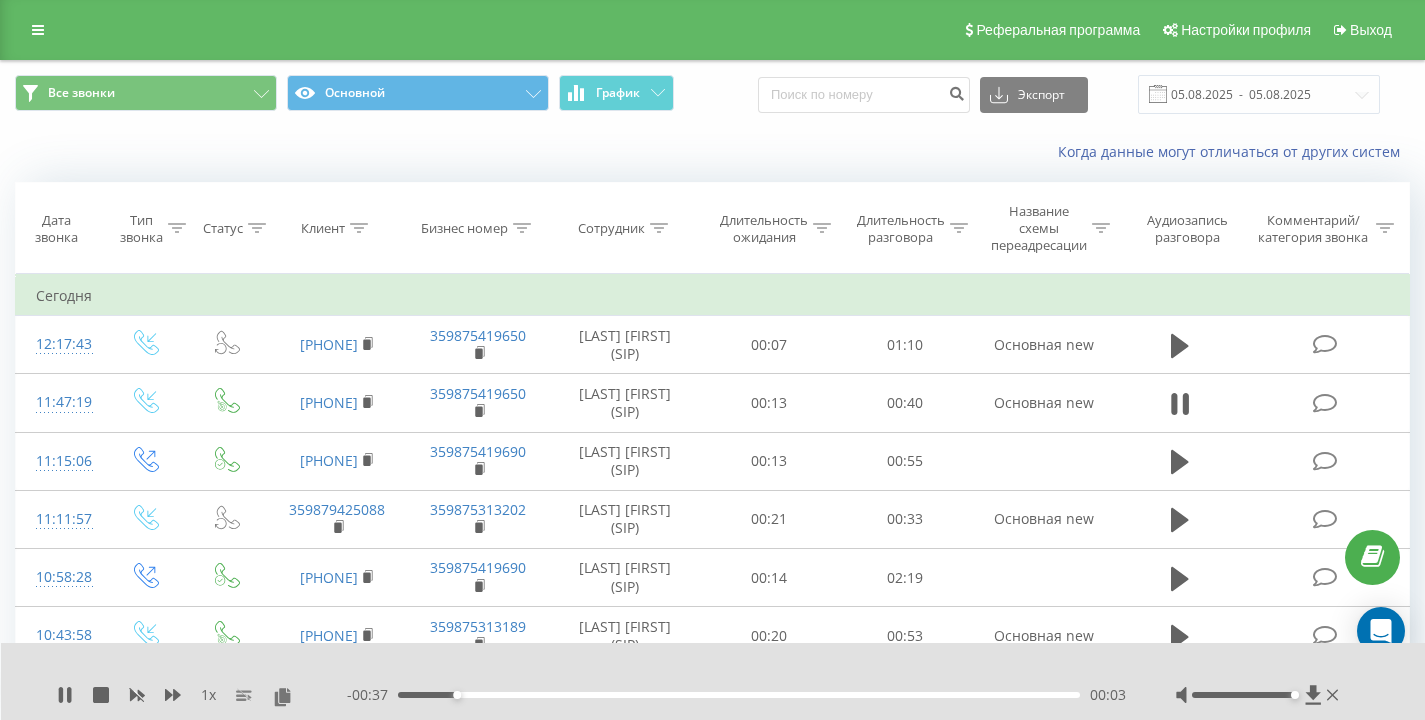 click on "Когда данные могут отличаться от других систем" at bounding box center [712, 152] 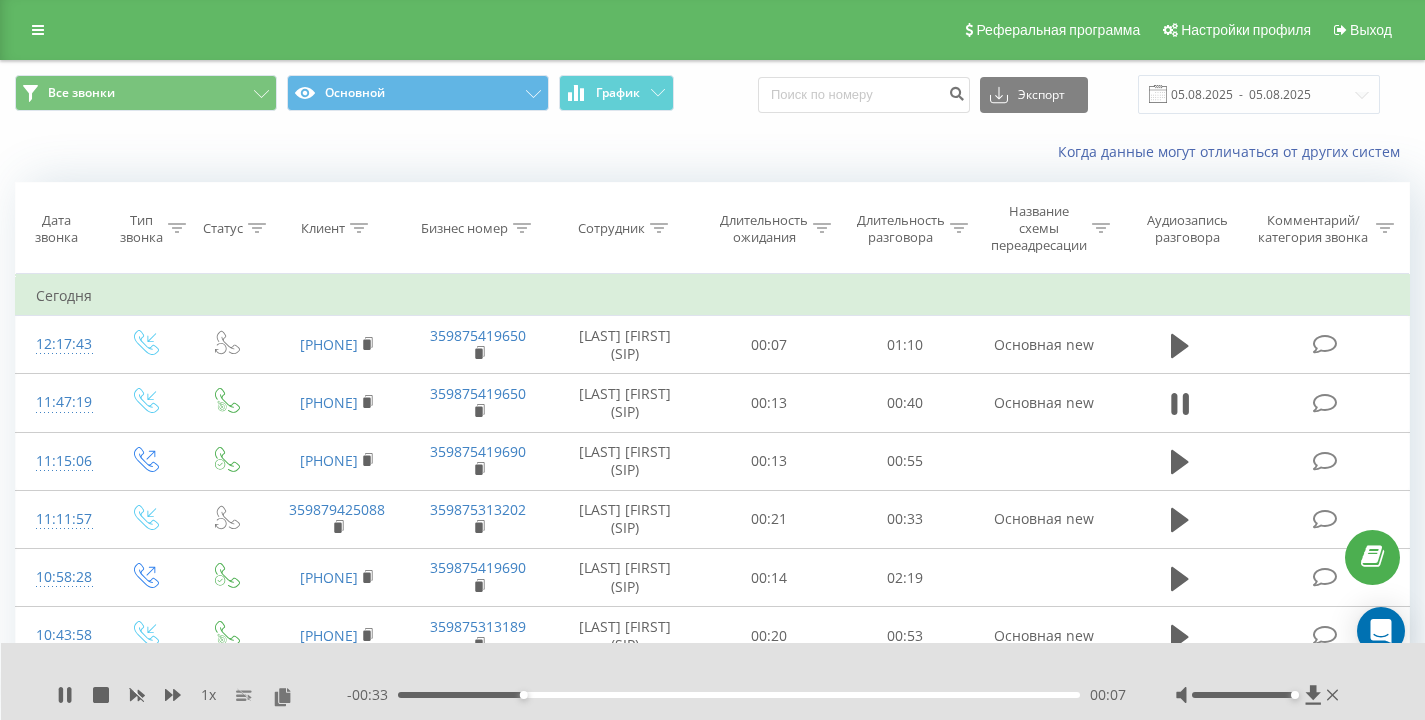 click on "Когда данные могут отличаться от других систем" at bounding box center (712, 152) 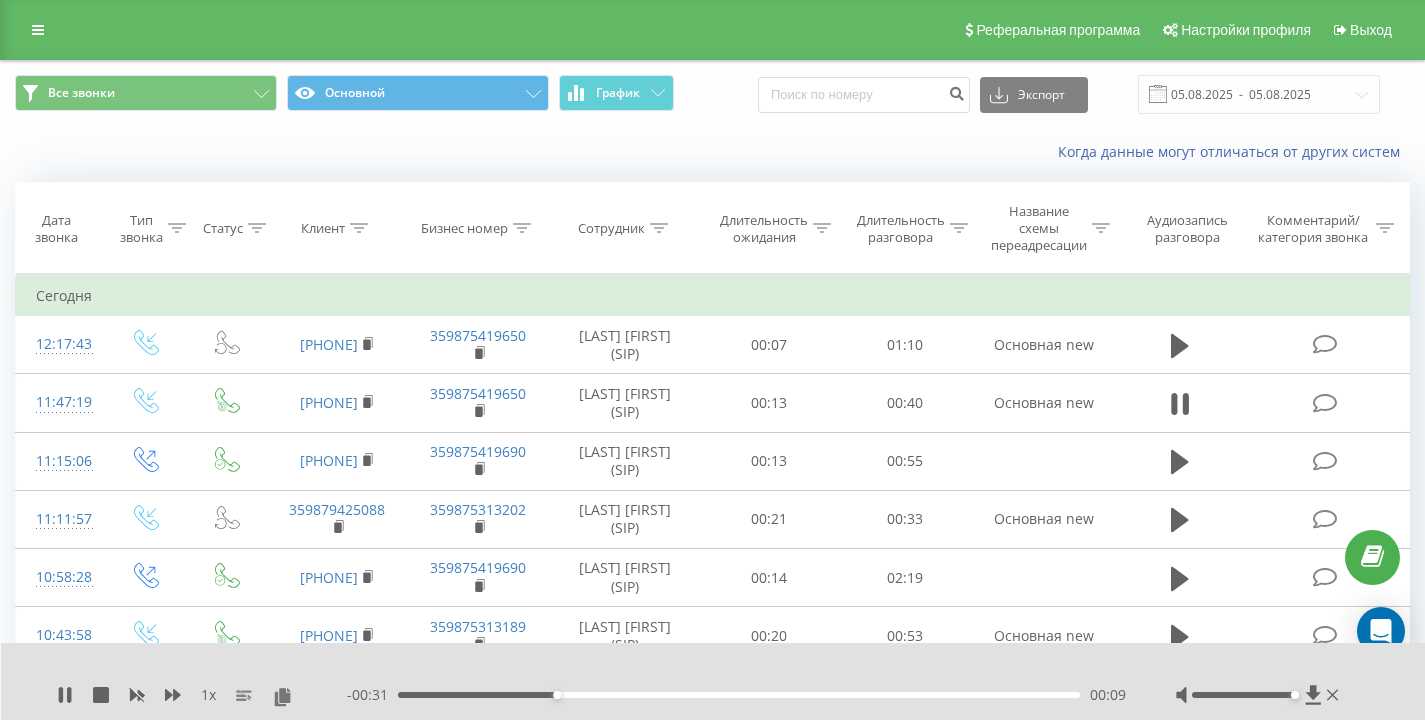 click on "Когда данные могут отличаться от других систем" at bounding box center [712, 152] 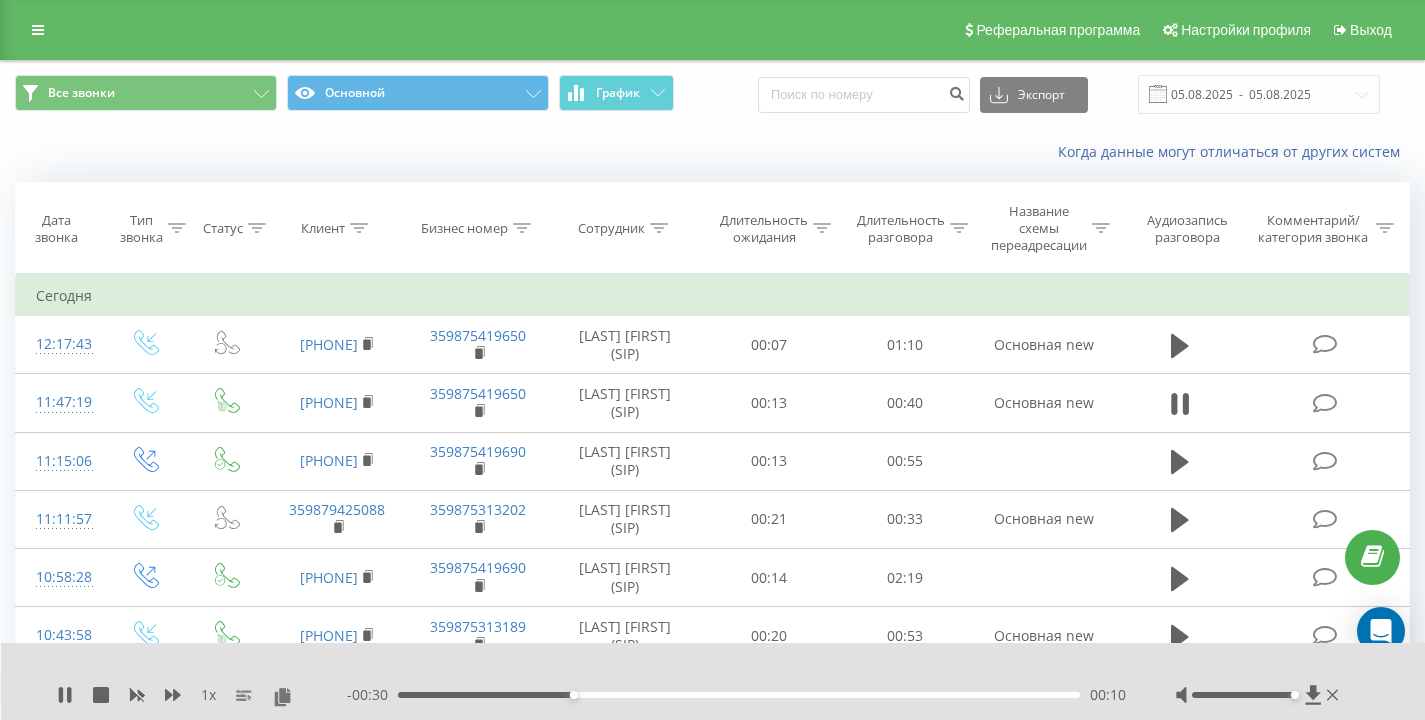 click on "Когда данные могут отличаться от других систем" at bounding box center [712, 152] 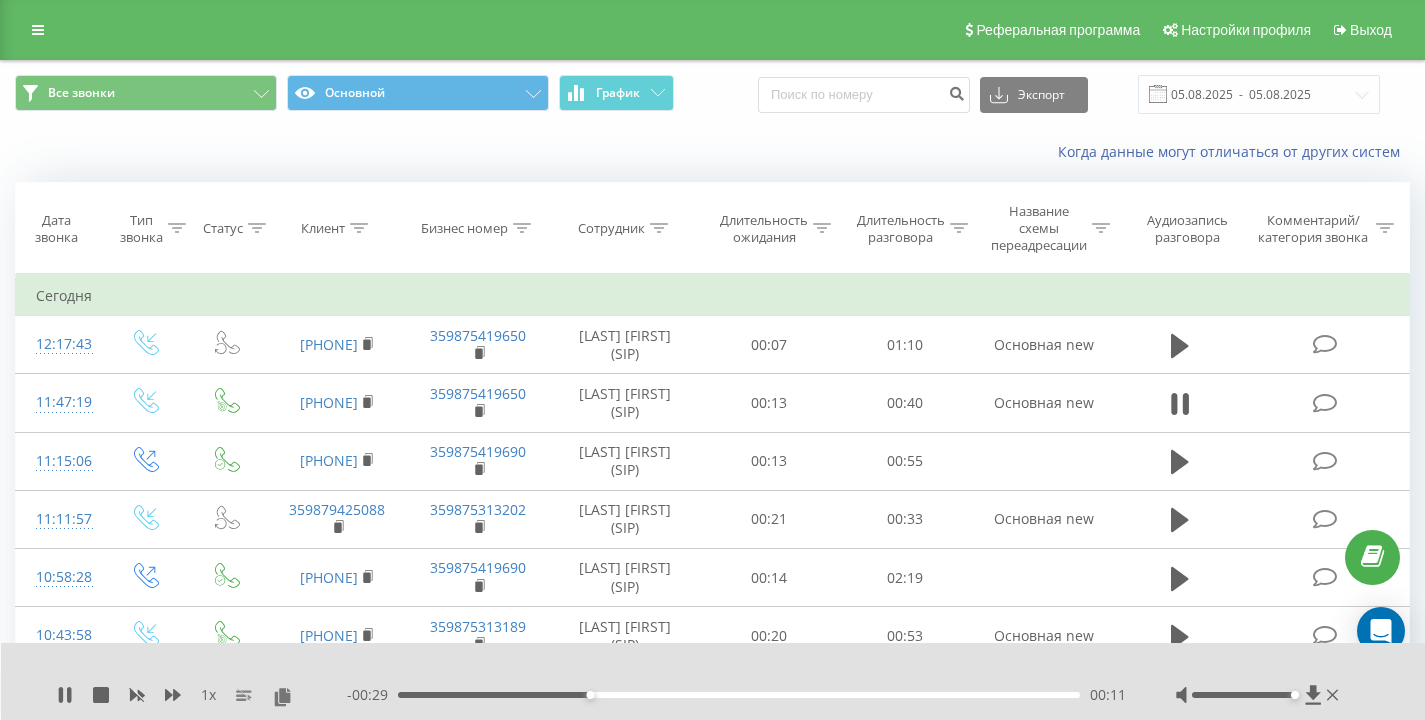 click on "Когда данные могут отличаться от других систем" at bounding box center [712, 152] 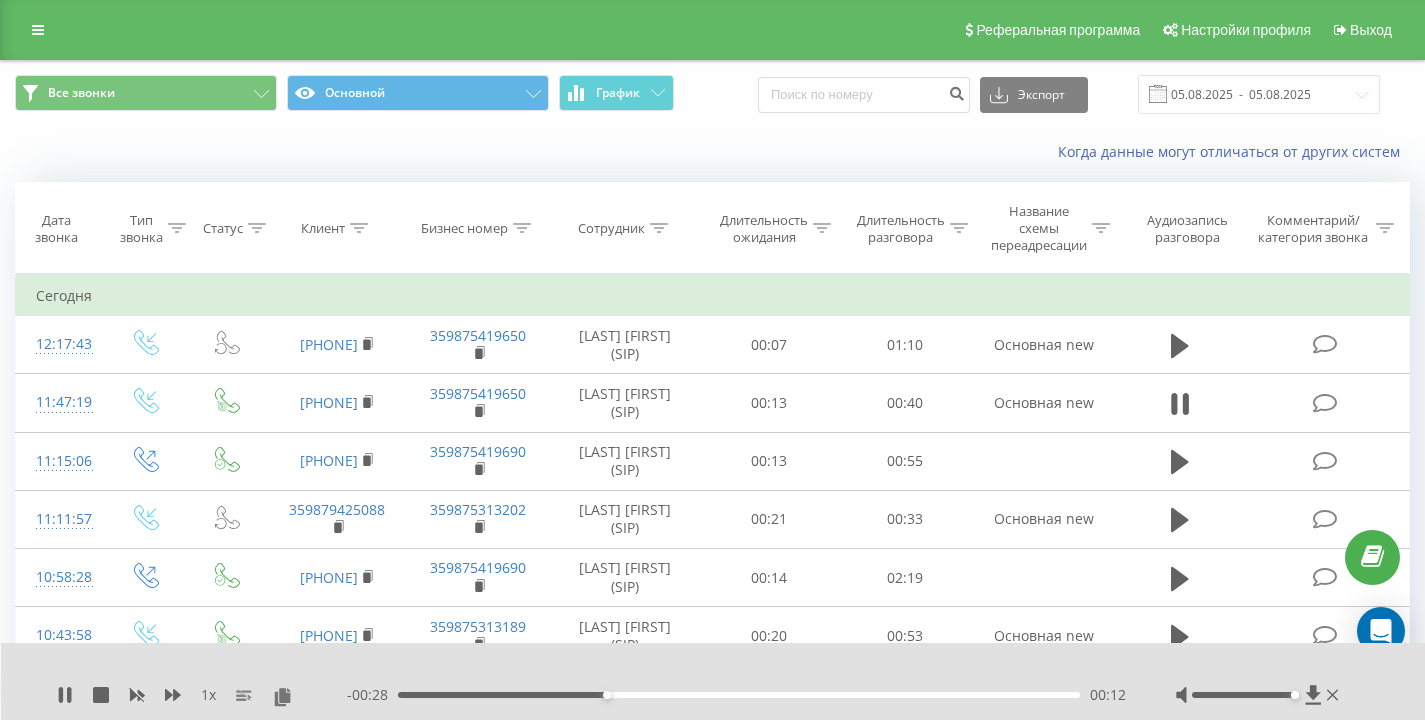 click on "Когда данные могут отличаться от других систем" at bounding box center [712, 152] 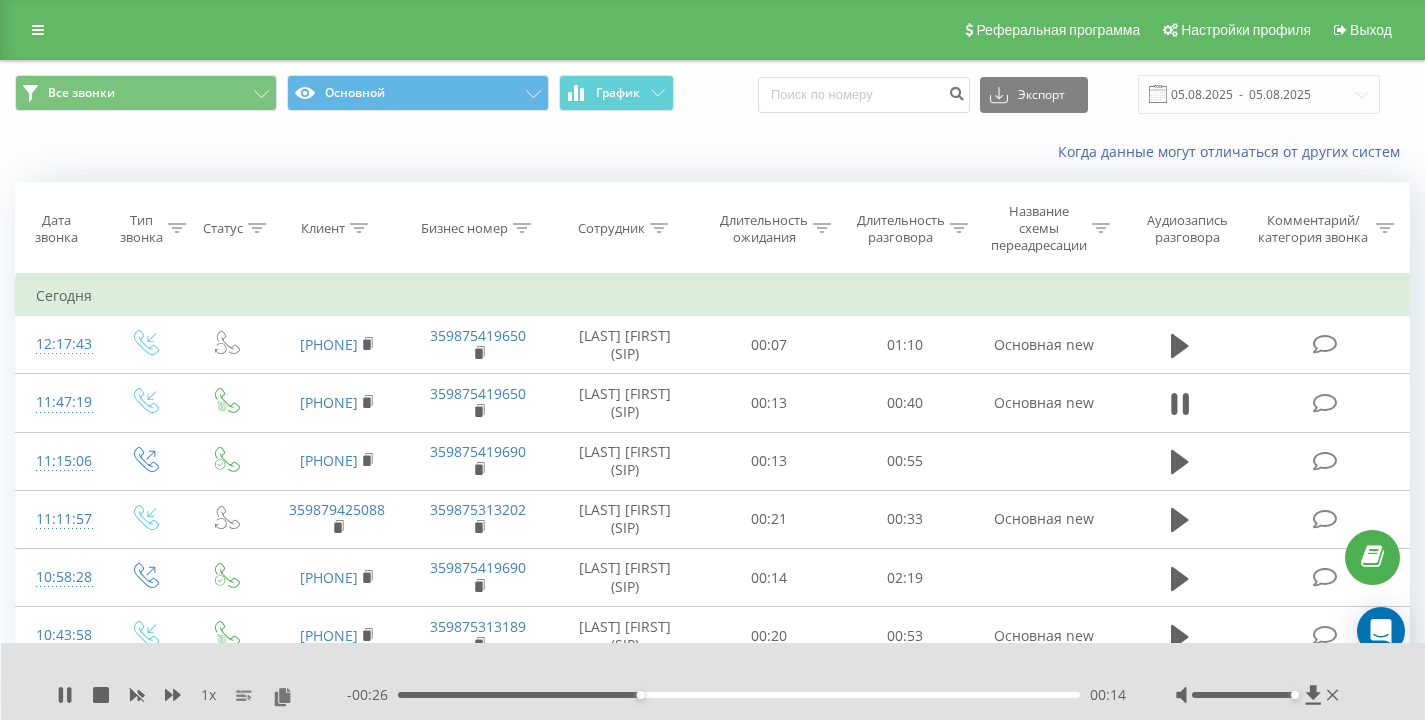 click on "Когда данные могут отличаться от других систем" at bounding box center (712, 152) 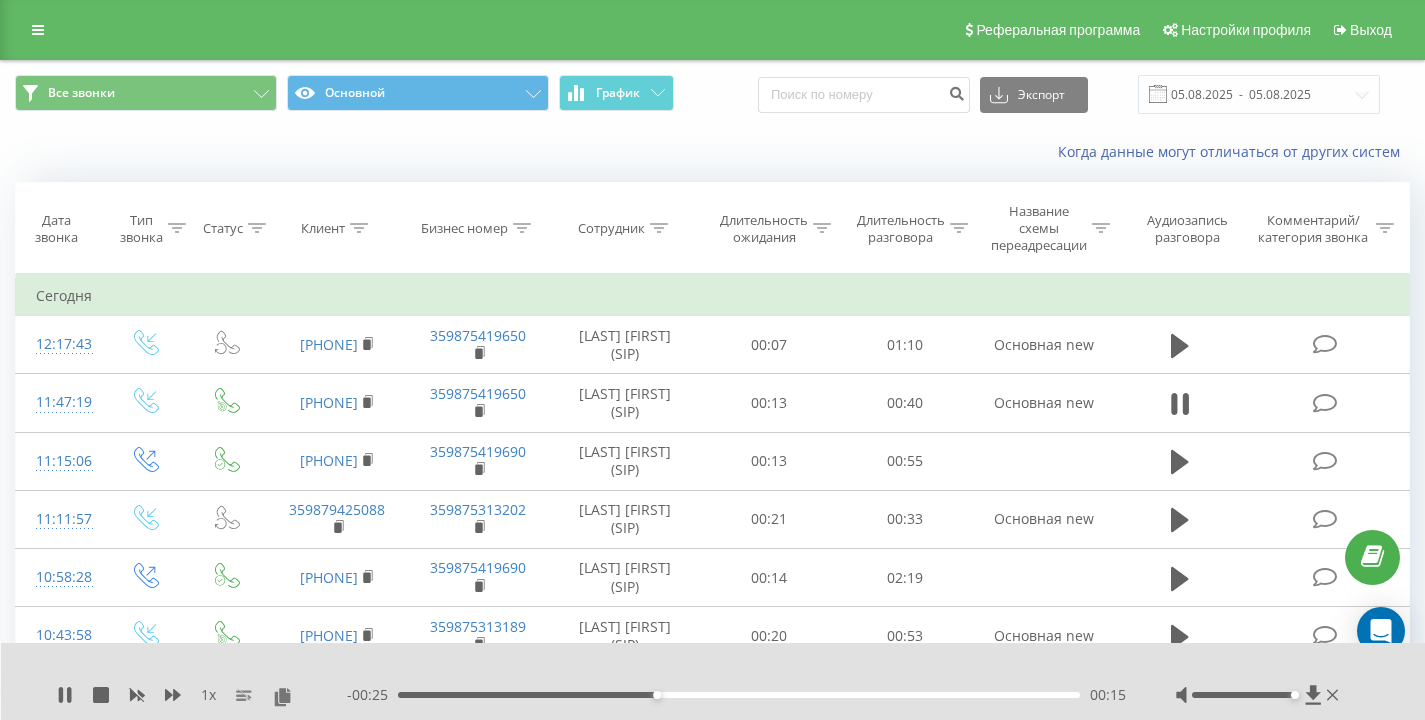 click on "Когда данные могут отличаться от других систем" at bounding box center (712, 152) 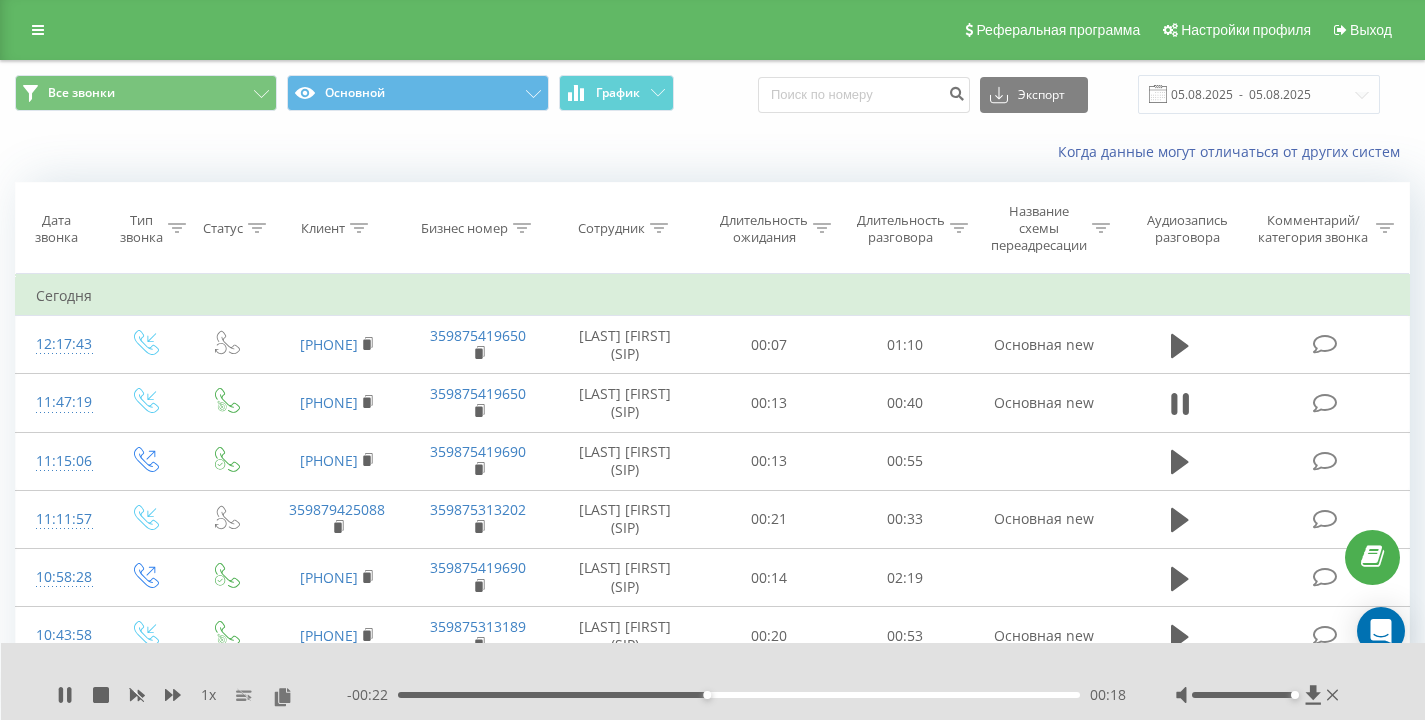click on "Когда данные могут отличаться от других систем" at bounding box center (712, 152) 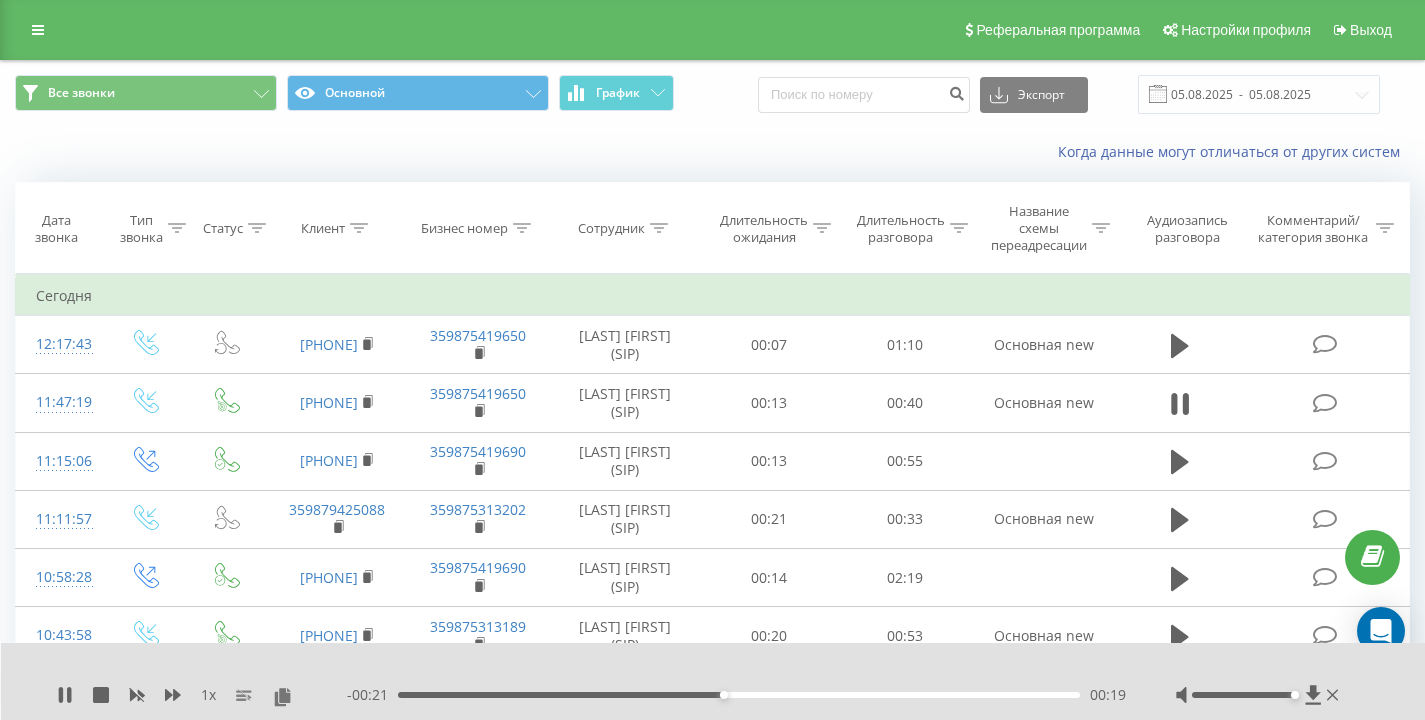 click on "Когда данные могут отличаться от других систем" at bounding box center [712, 152] 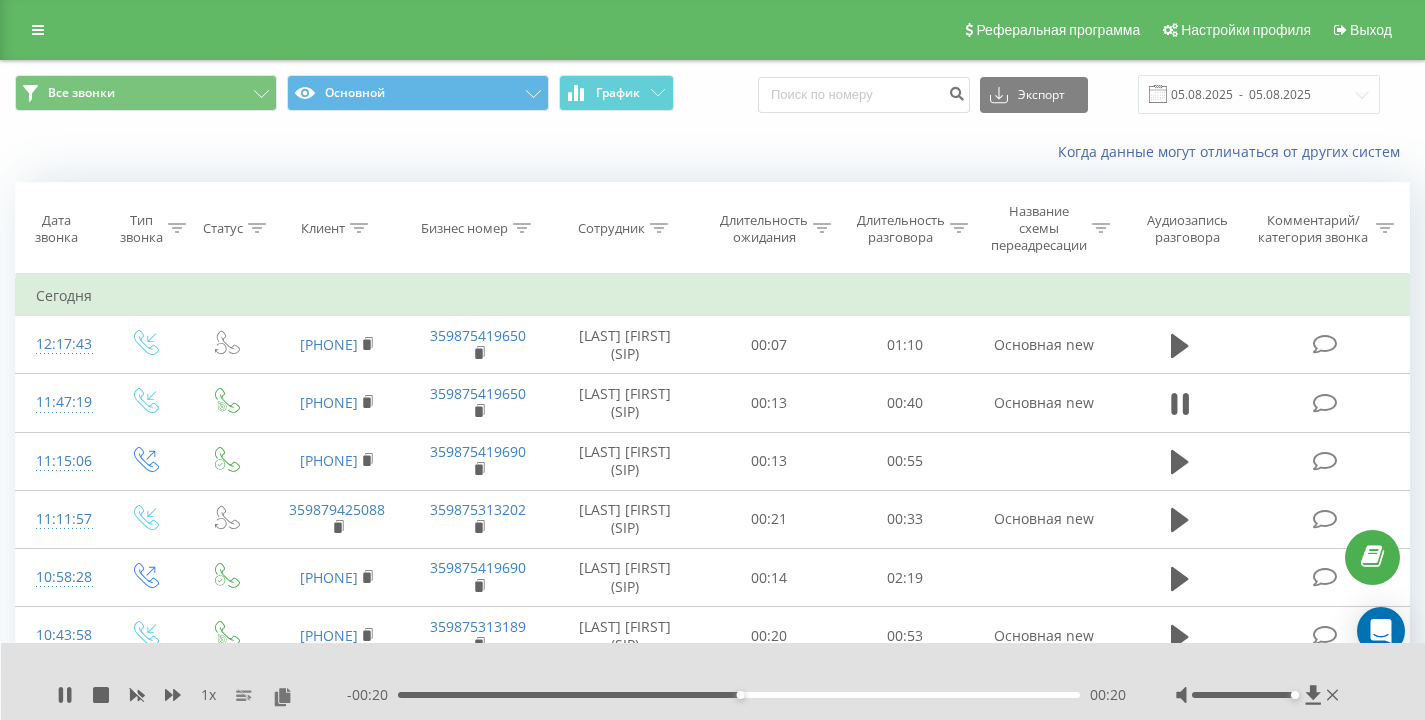 click on "Когда данные могут отличаться от других систем" at bounding box center [712, 152] 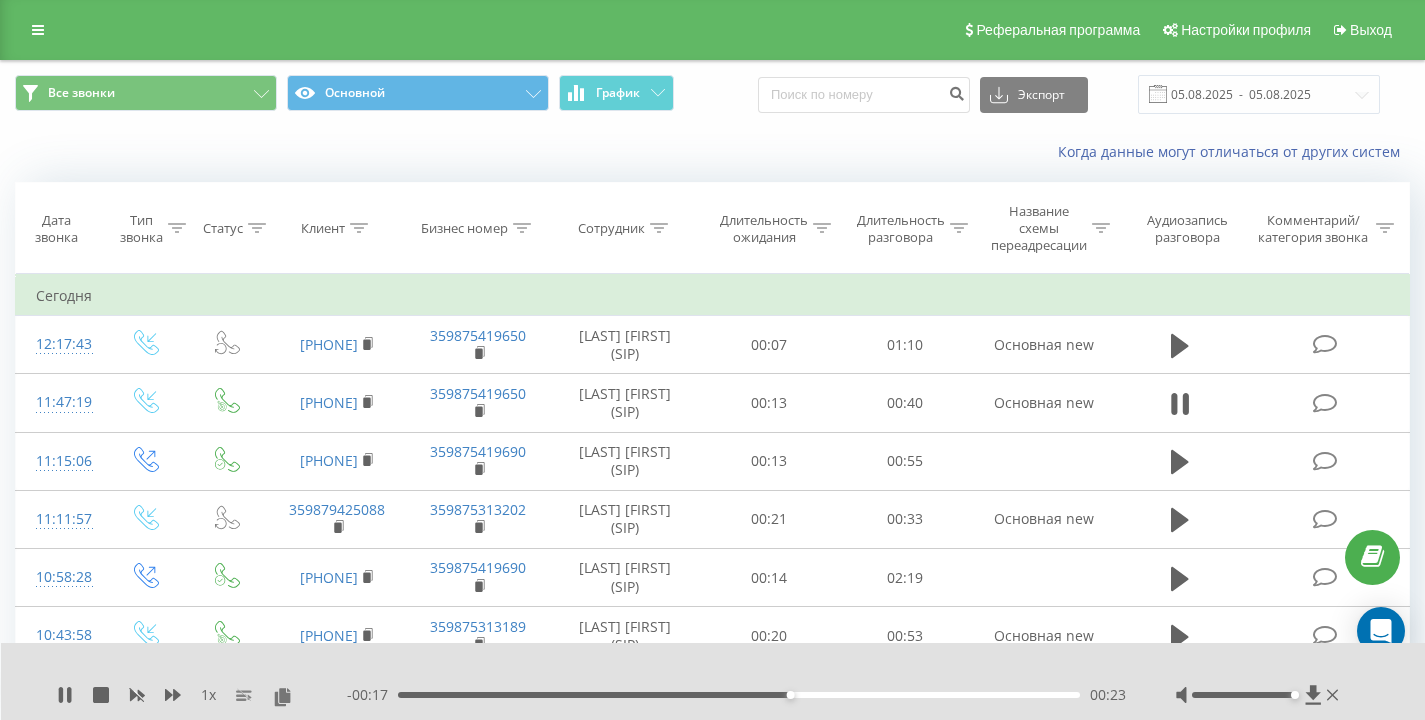 click on "Когда данные могут отличаться от других систем" at bounding box center (712, 152) 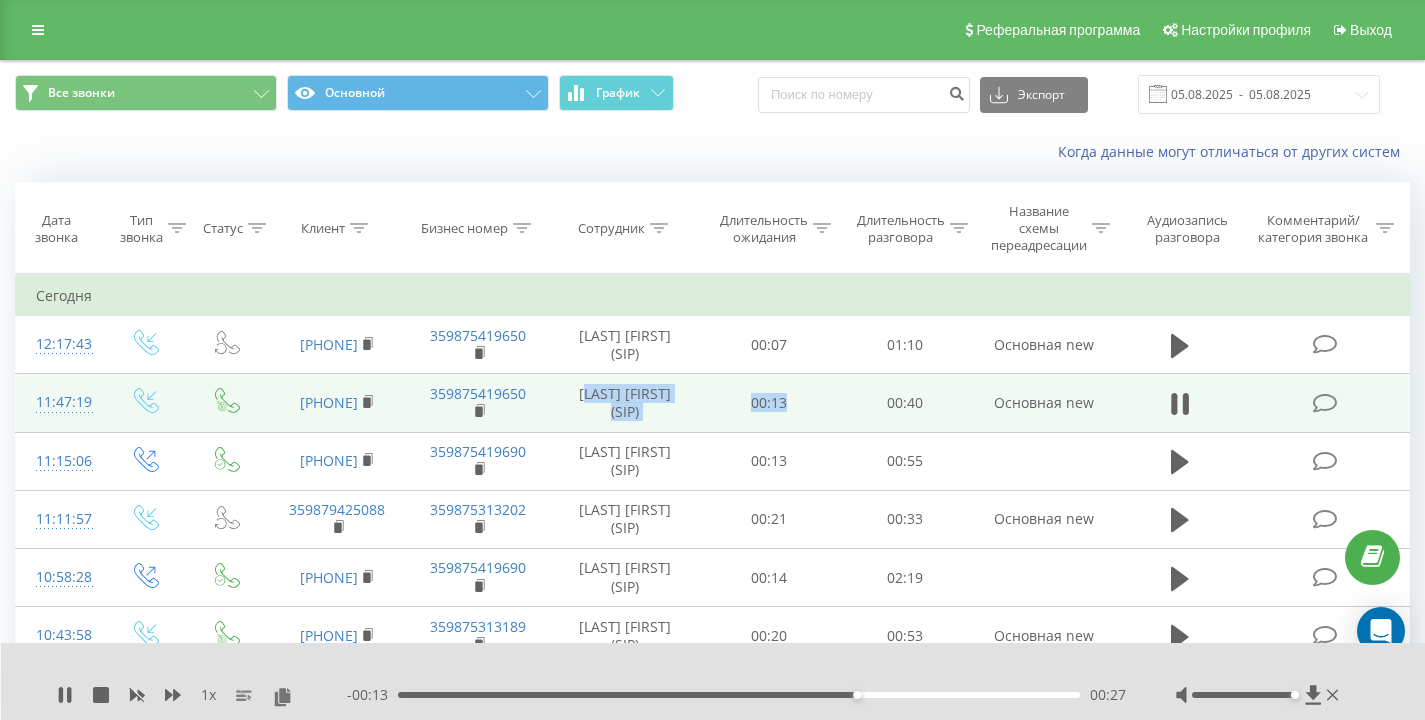 drag, startPoint x: 591, startPoint y: 407, endPoint x: 737, endPoint y: 454, distance: 153.37862 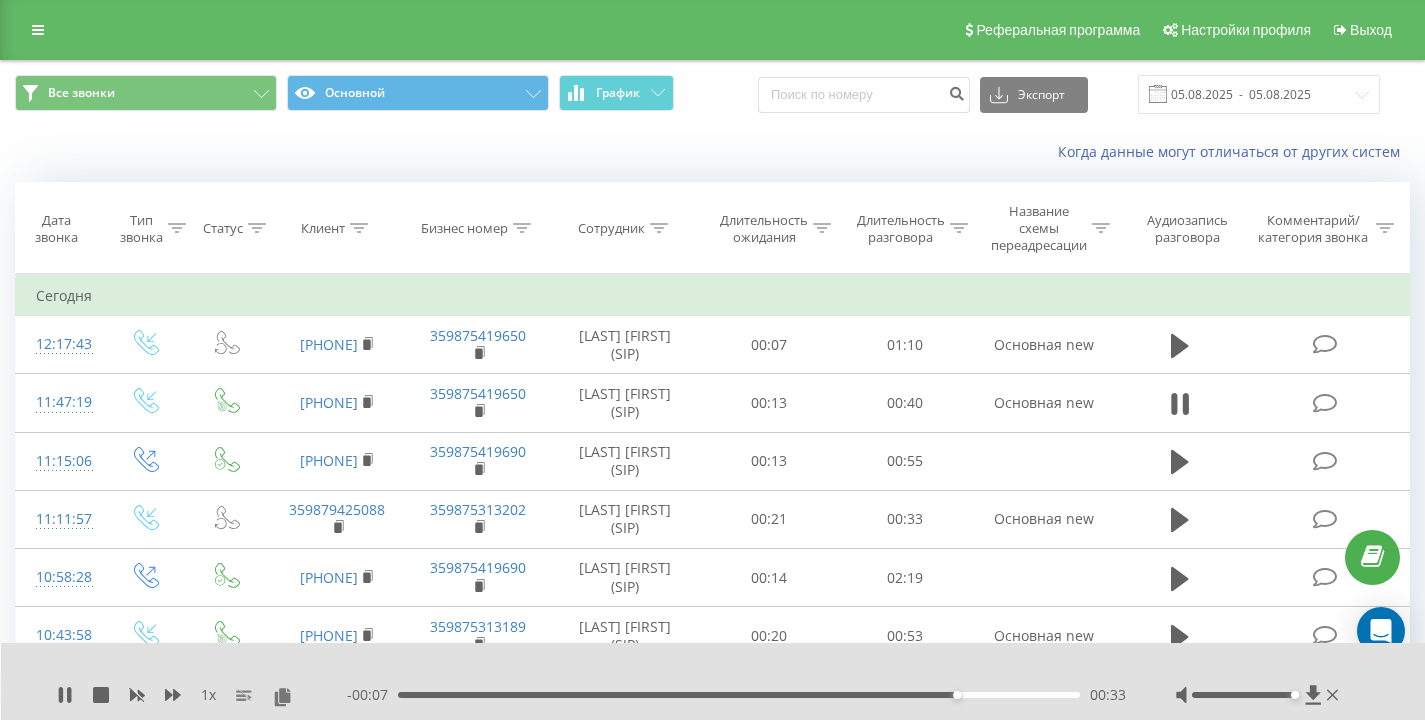 click on "Когда данные могут отличаться от других систем" at bounding box center [979, 152] 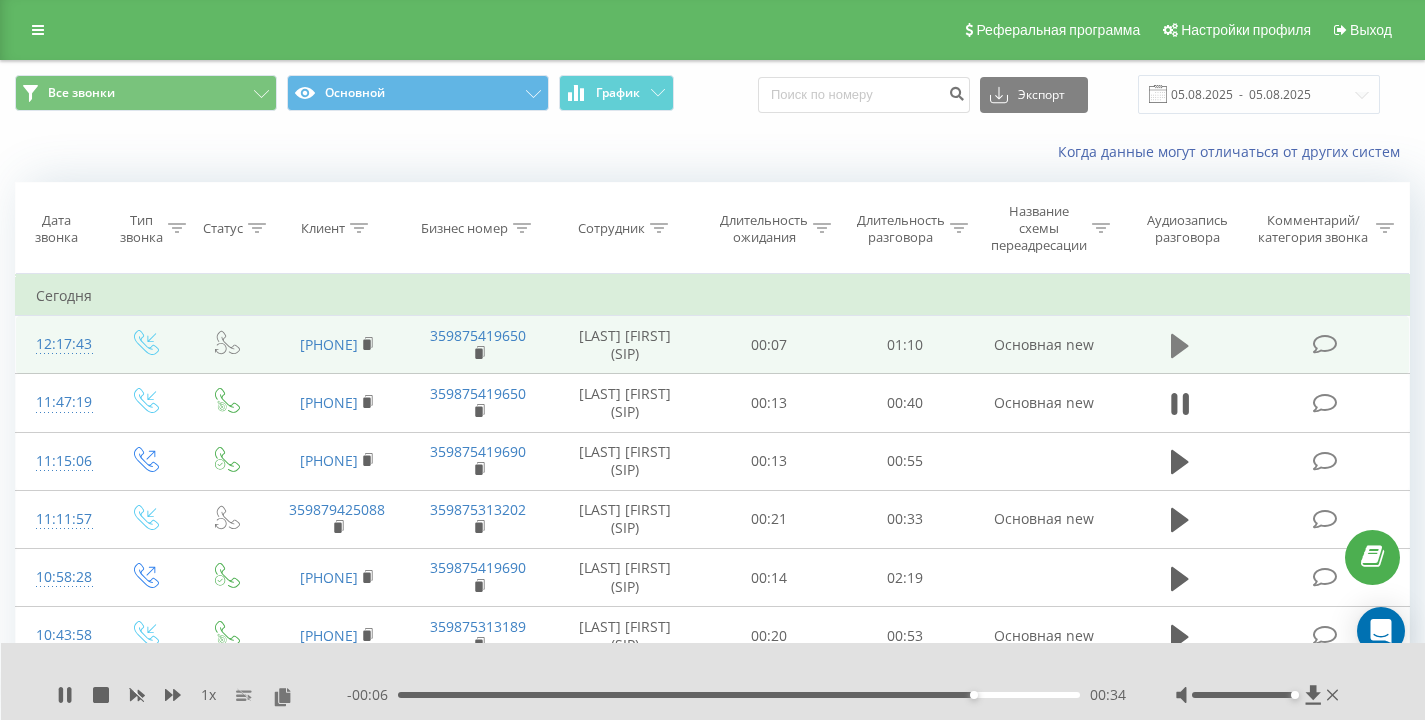 click 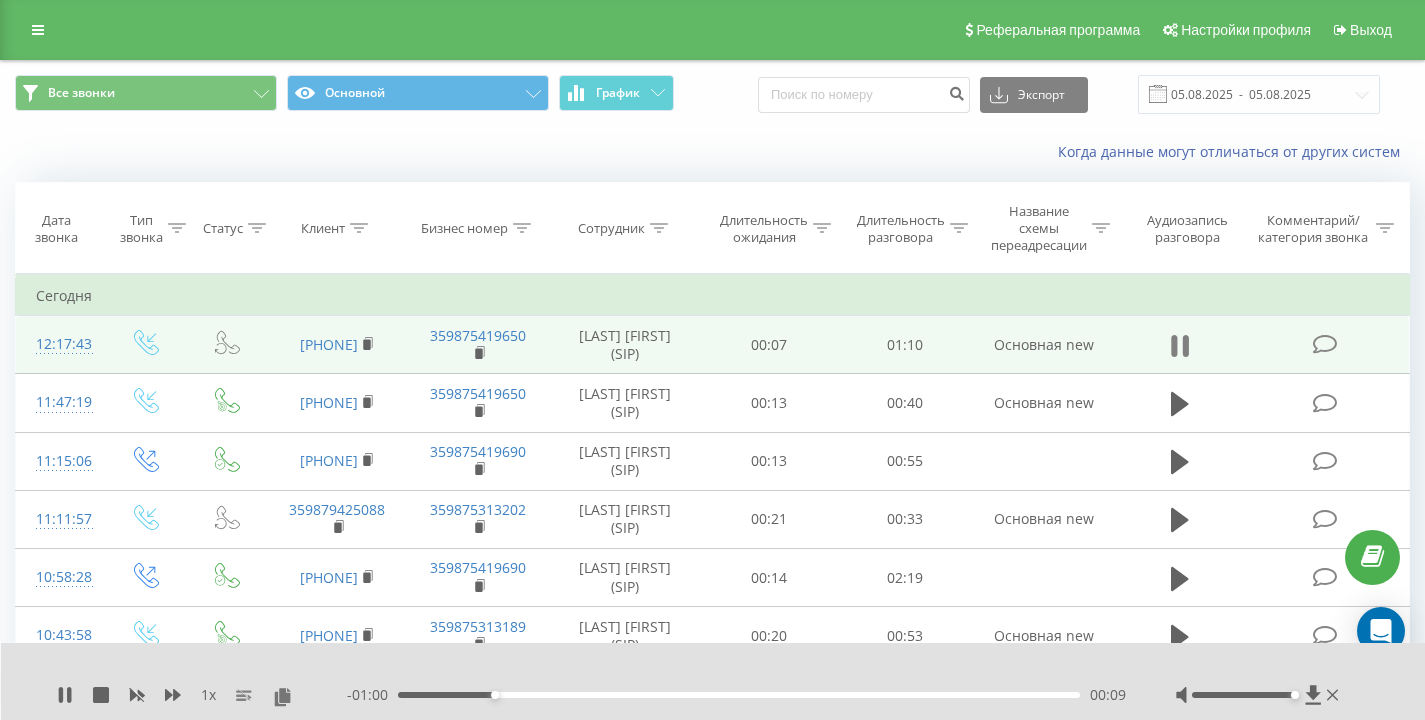 click 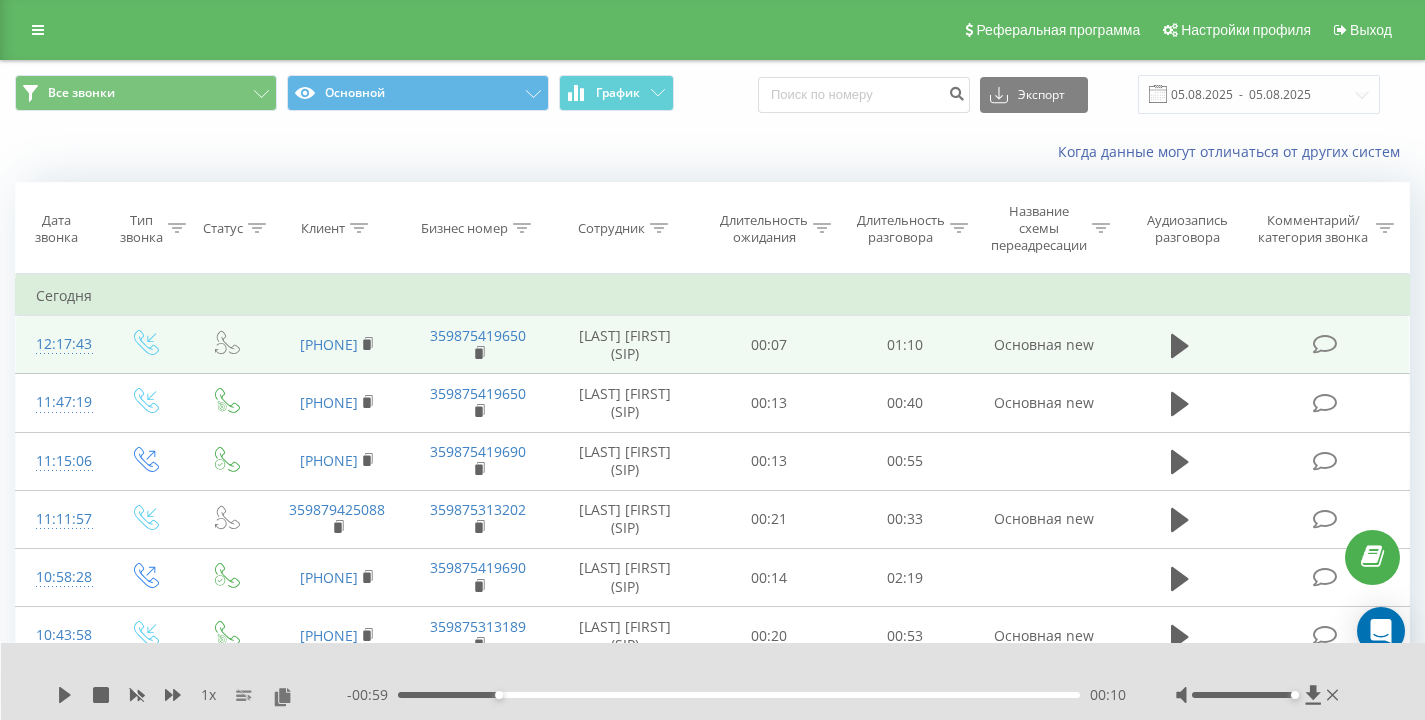 click on "Когда данные могут отличаться от других систем" at bounding box center (712, 152) 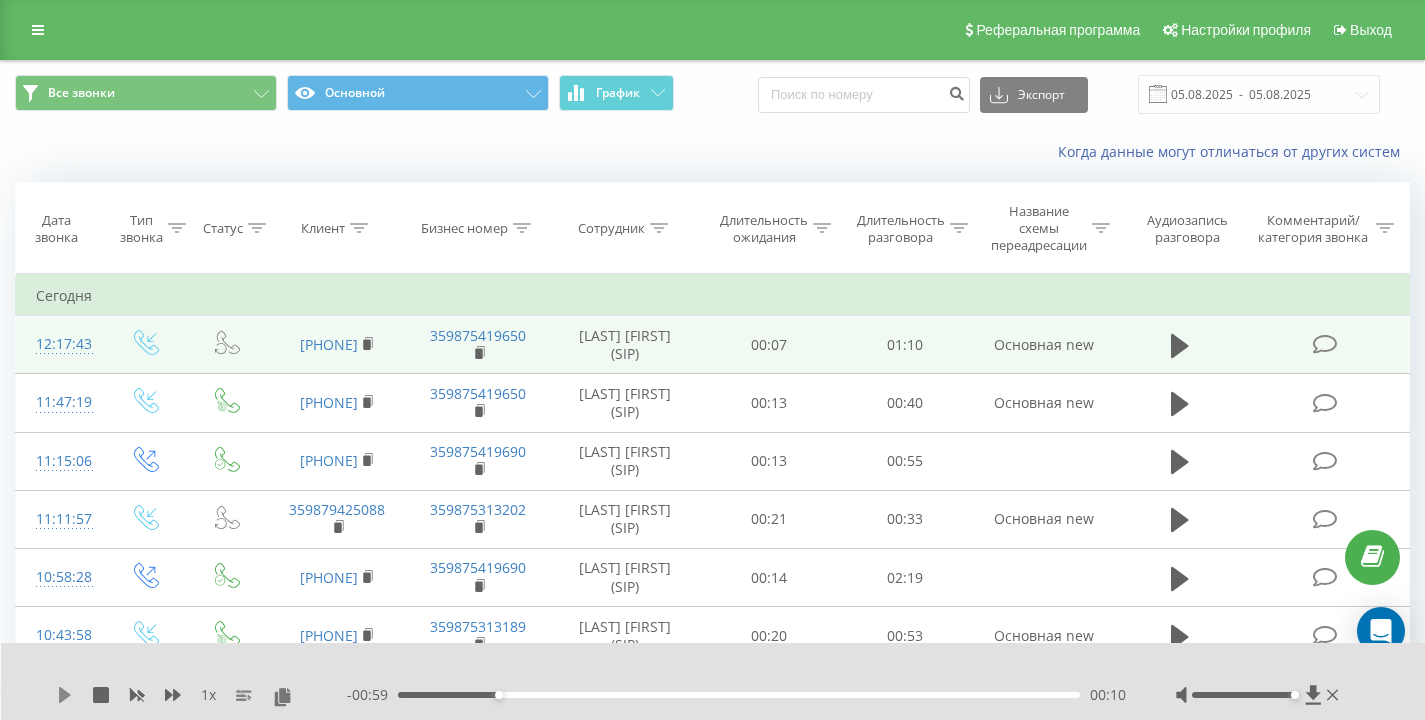 click 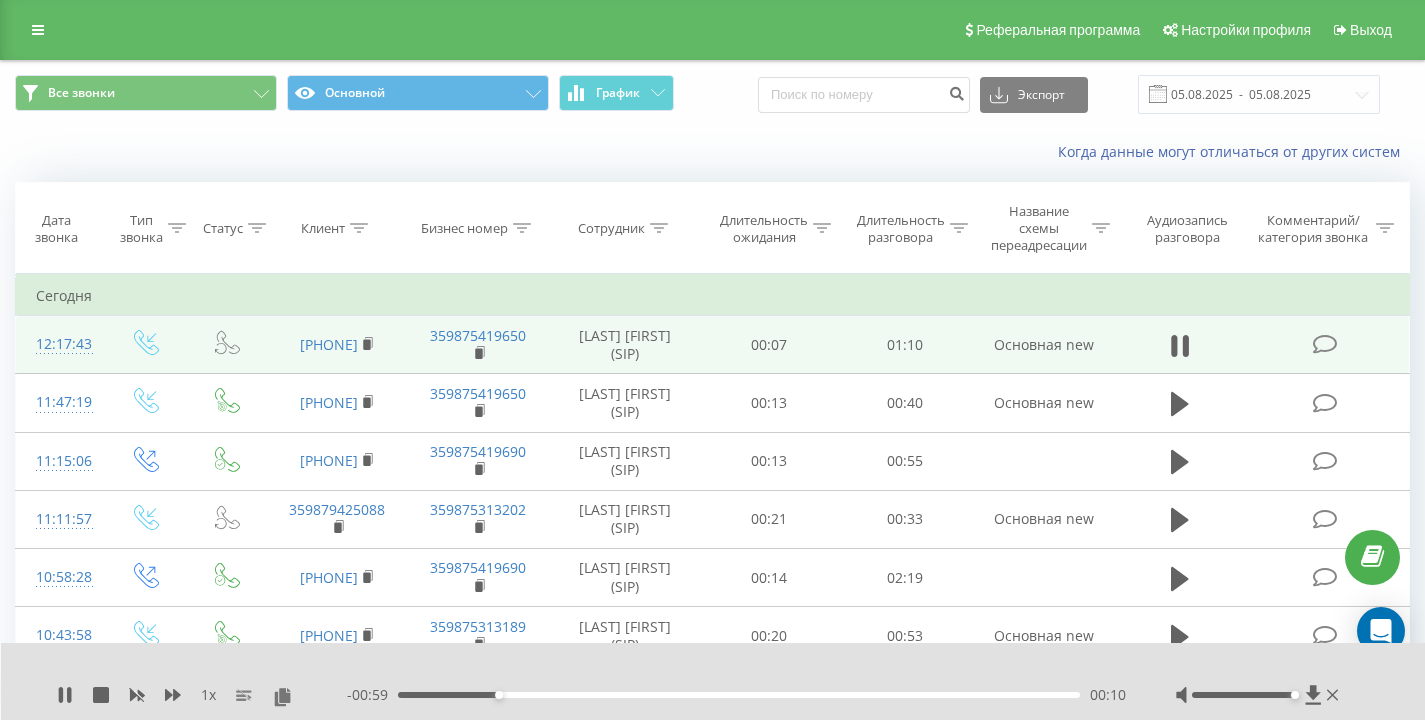 click on "Когда данные могут отличаться от других систем" at bounding box center [712, 152] 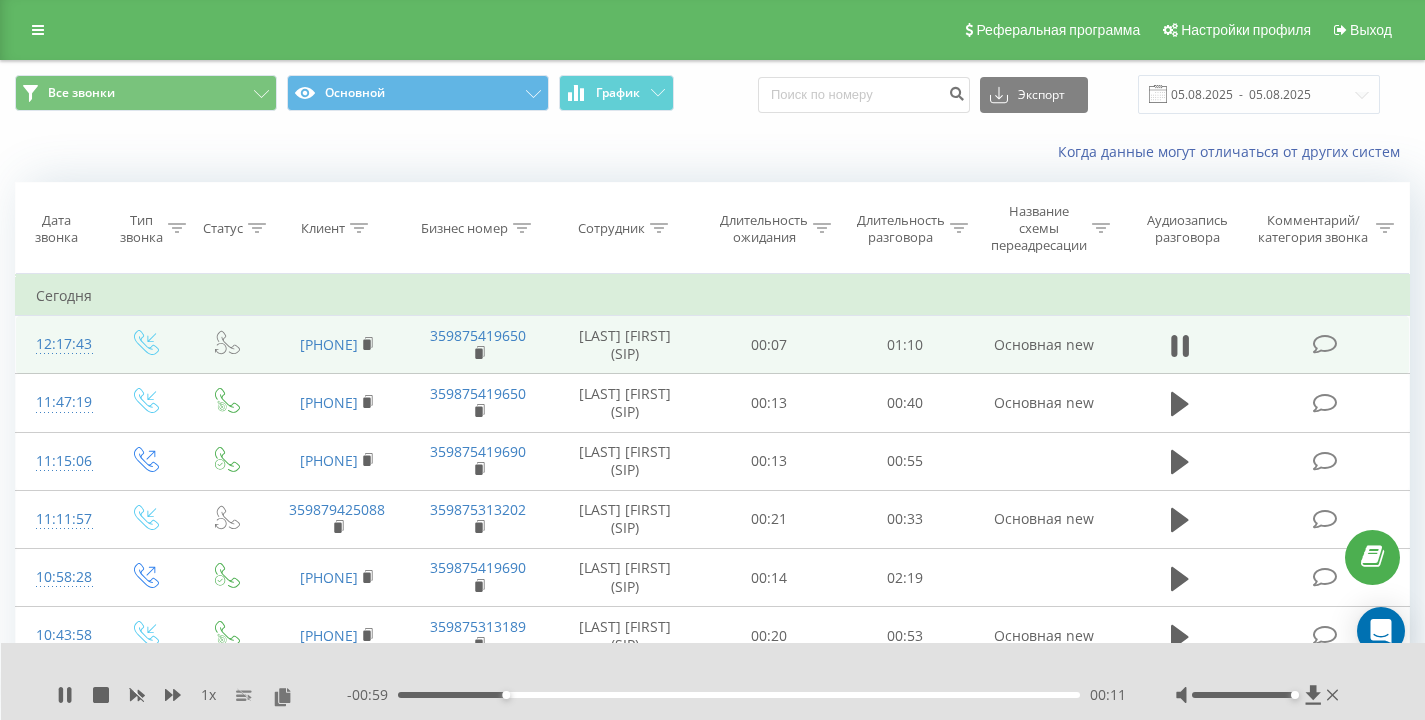 click on "Когда данные могут отличаться от других систем" at bounding box center [712, 152] 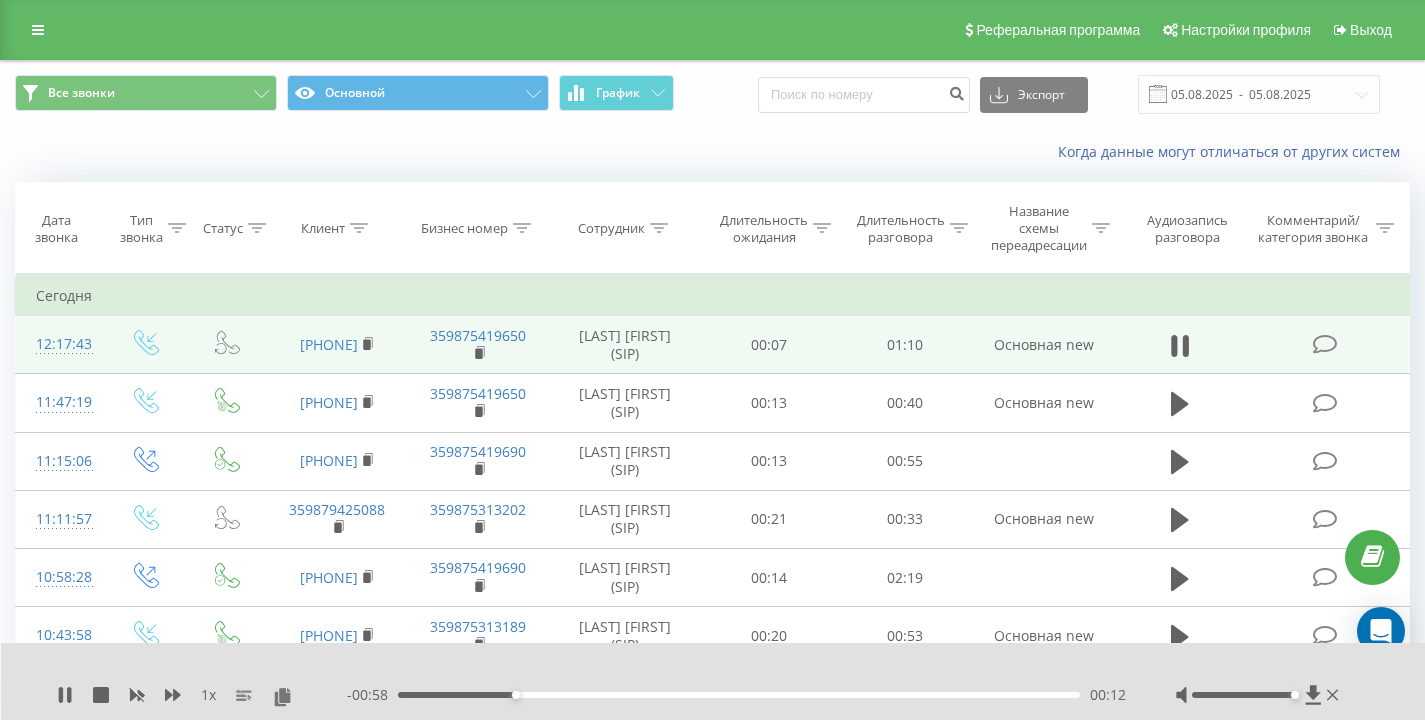 click on "Когда данные могут отличаться от других систем" at bounding box center (712, 152) 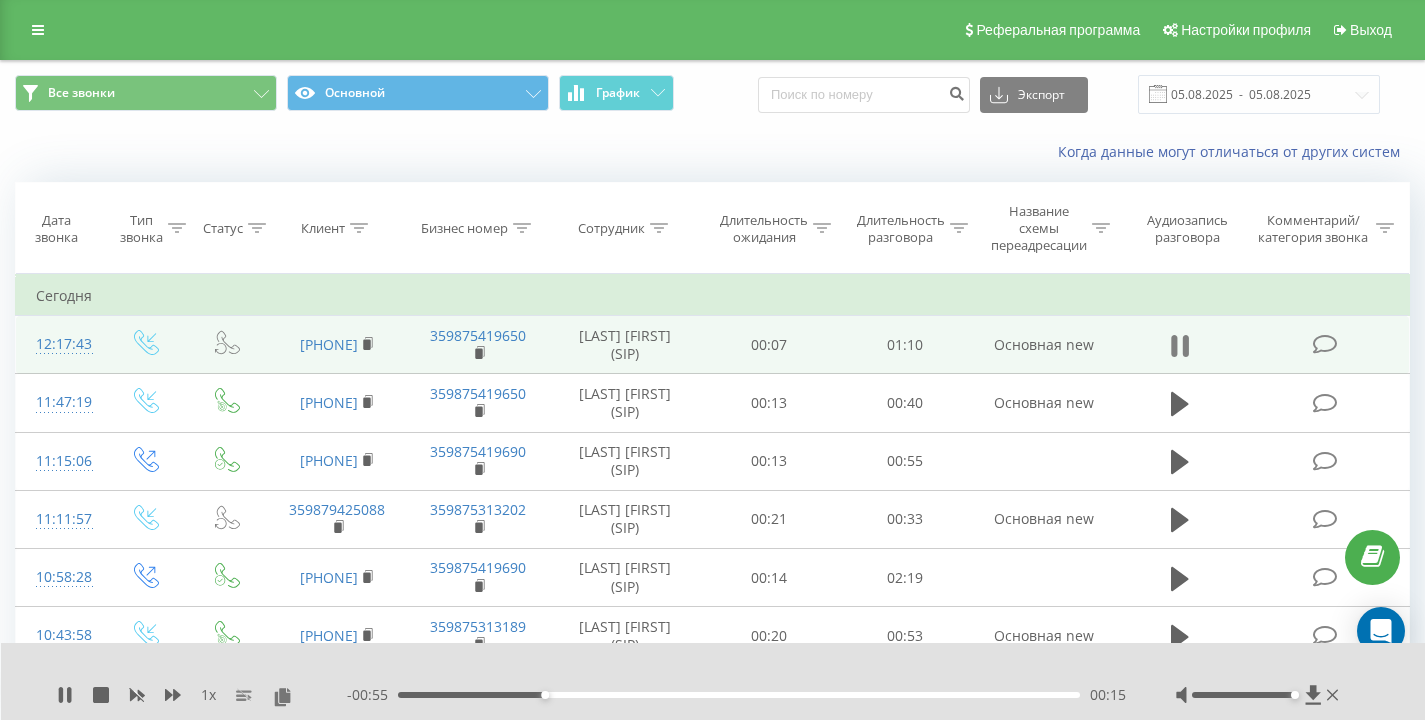 click 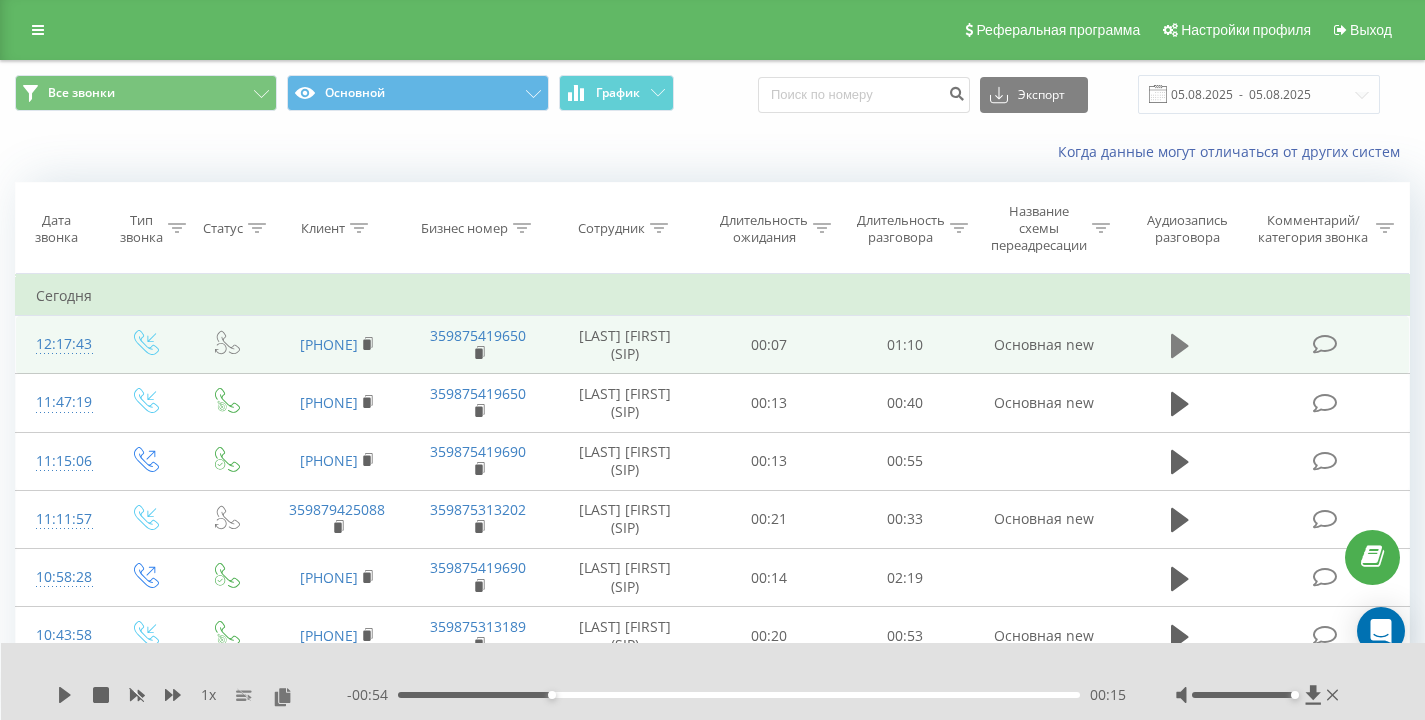 click at bounding box center (1180, 346) 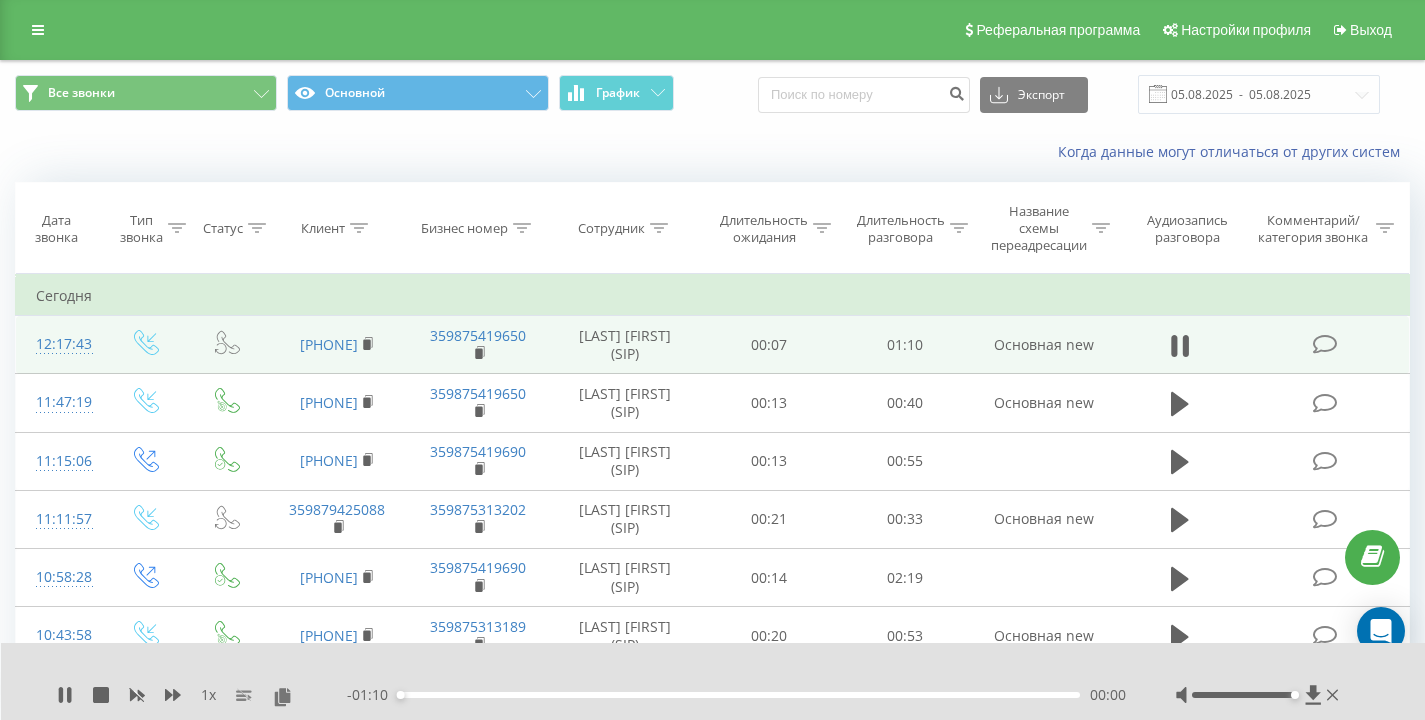 click on "Все звонки Основной График Экспорт .csv .xls .xlsx 05.08.2025  -  05.08.2025 Когда данные могут отличаться от других систем Дата звонка Тип звонка Статус Клиент Бизнес номер Сотрудник Длительность ожидания Длительность разговора Название схемы переадресации Аудиозапись разговора Комментарий/категория звонка Фильтровать по условию Равно Введите значение Отмена OK Фильтровать по условию Равно Введите значение Отмена OK Фильтровать по условию Содержит Отмена OK Фильтровать по условию Содержит Отмена OK Фильтровать по условию Содержит Отмена OK Фильтровать по условию OK OK" at bounding box center [712, 836] 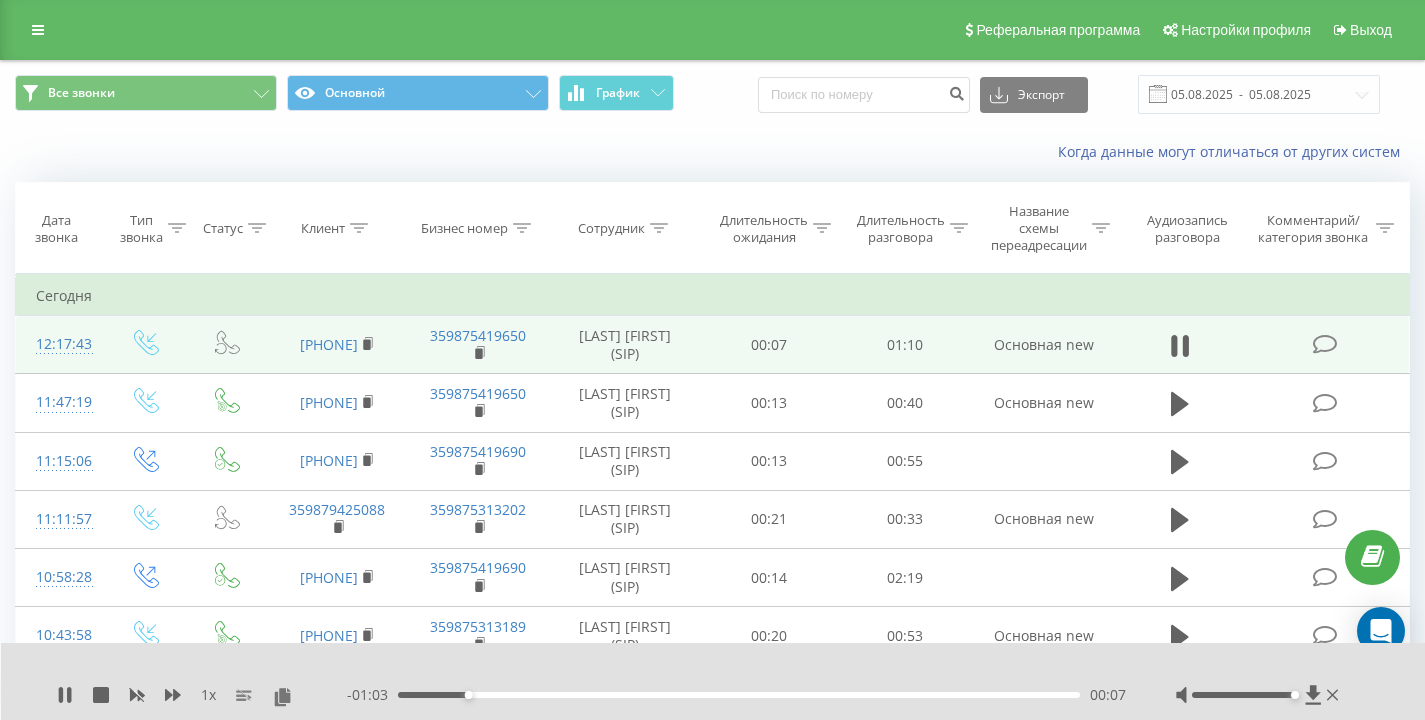 click on "Когда данные могут отличаться от других систем" at bounding box center (712, 152) 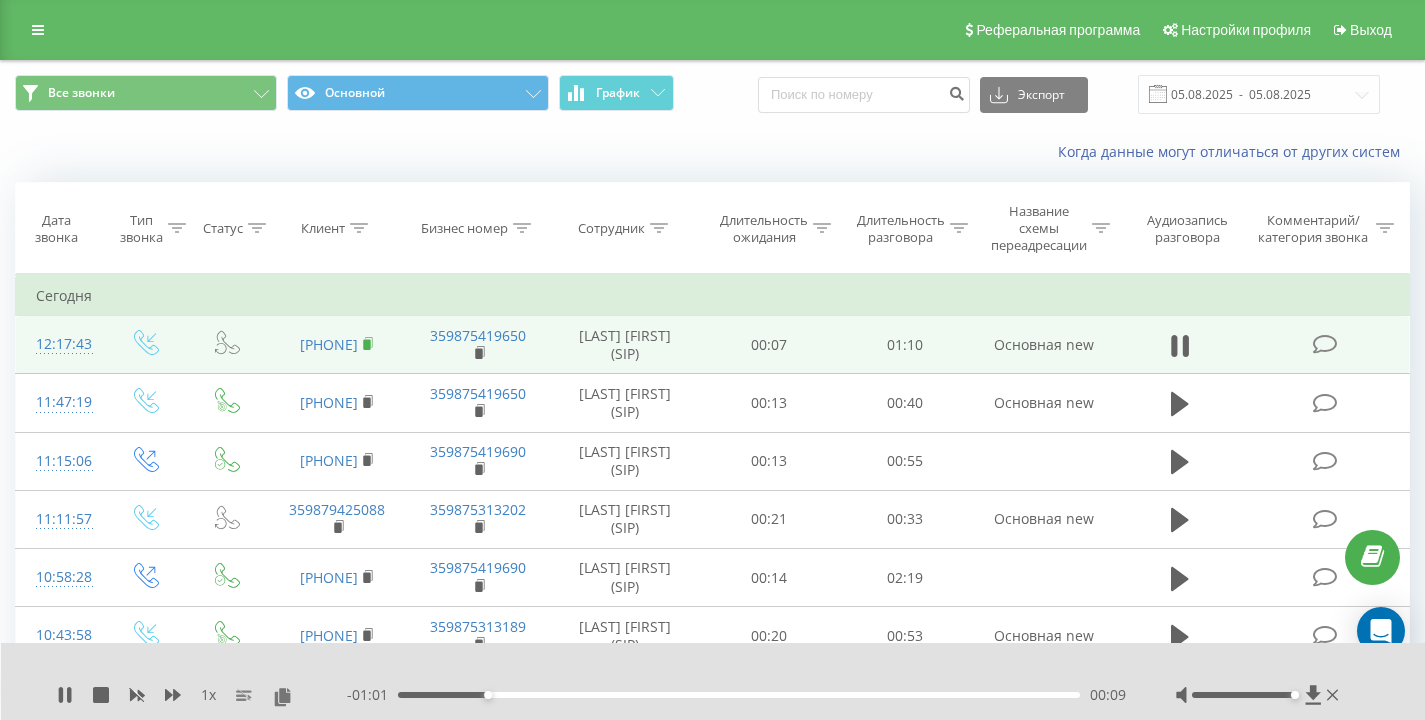click 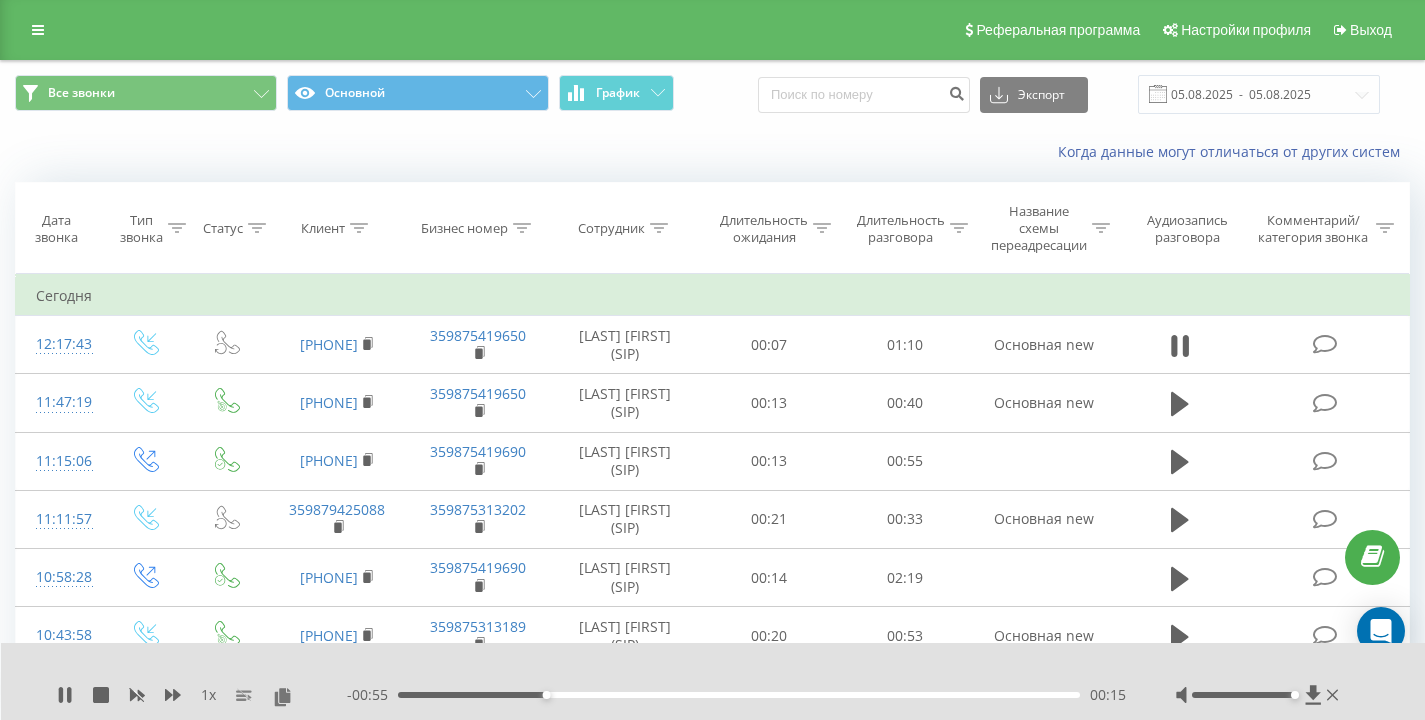click on "Когда данные могут отличаться от других систем" at bounding box center (712, 152) 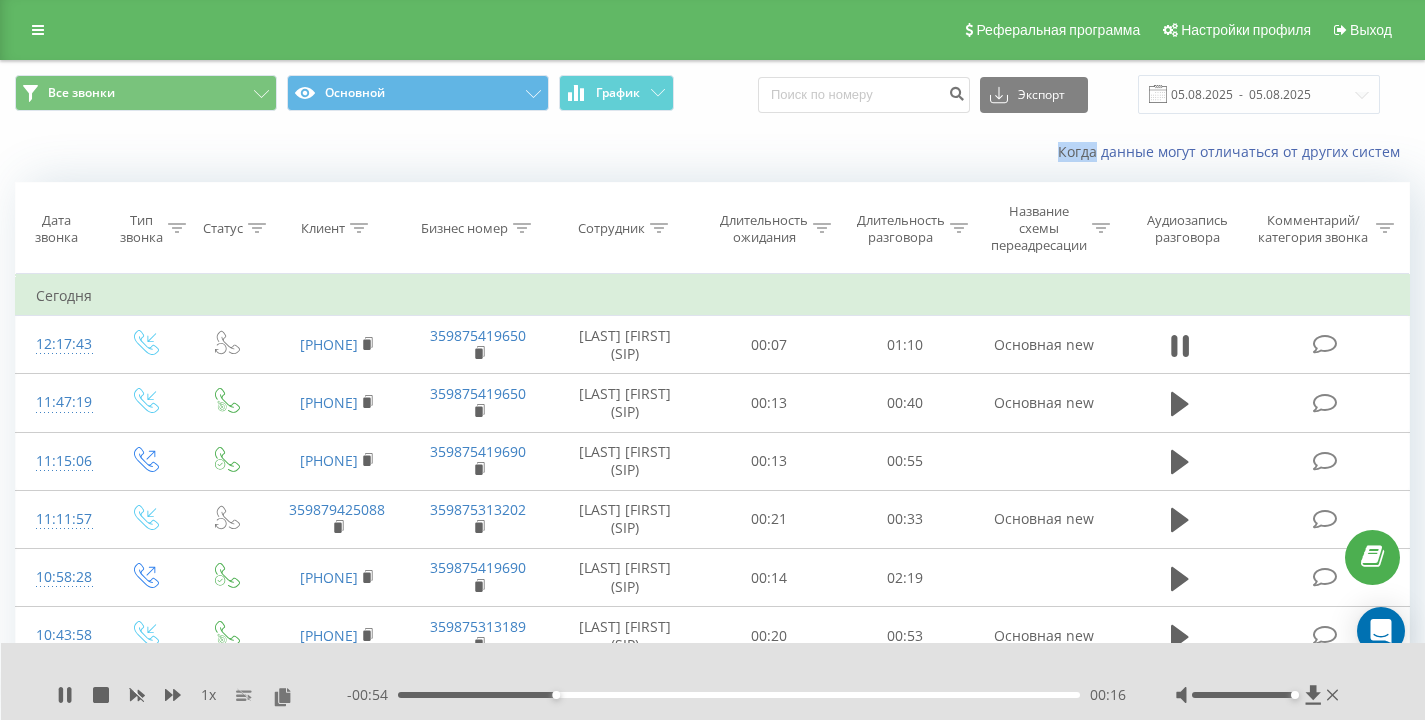 click on "Когда данные могут отличаться от других систем" at bounding box center (712, 152) 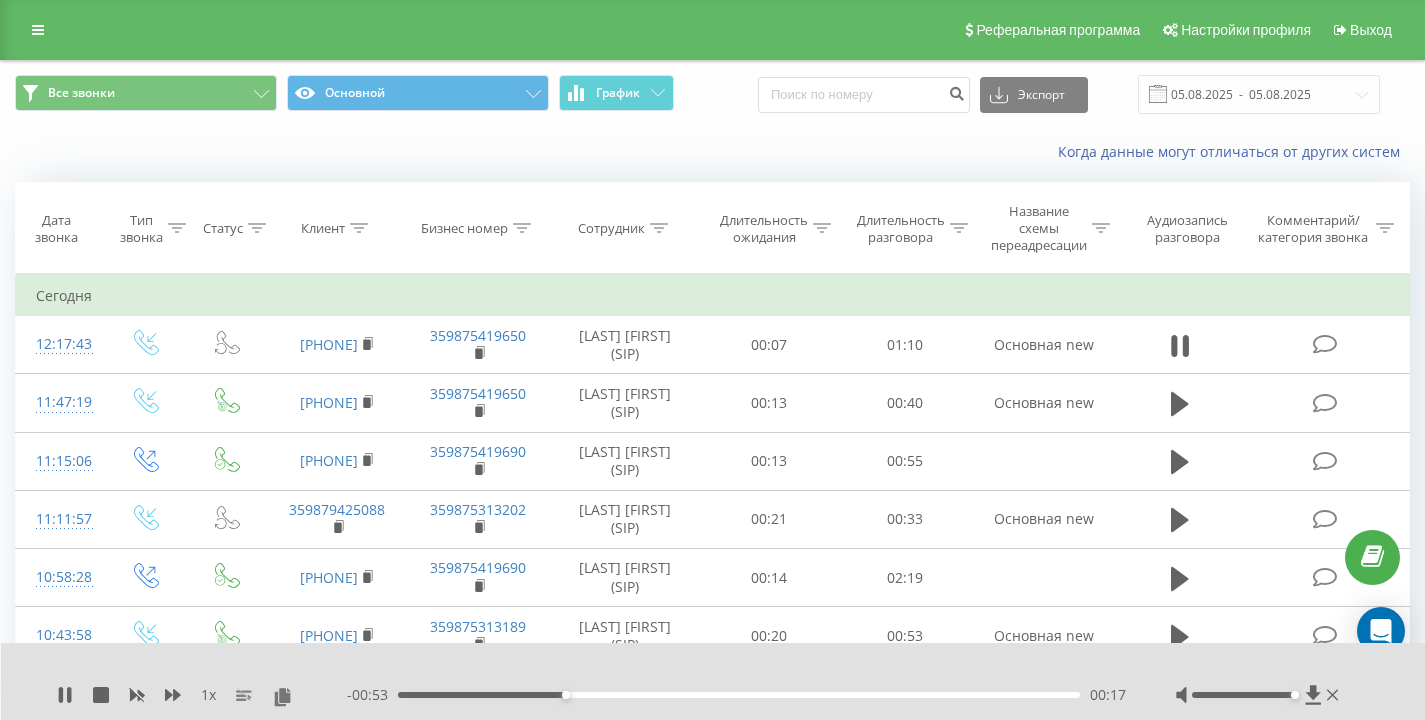 click on "Когда данные могут отличаться от других систем" at bounding box center [712, 152] 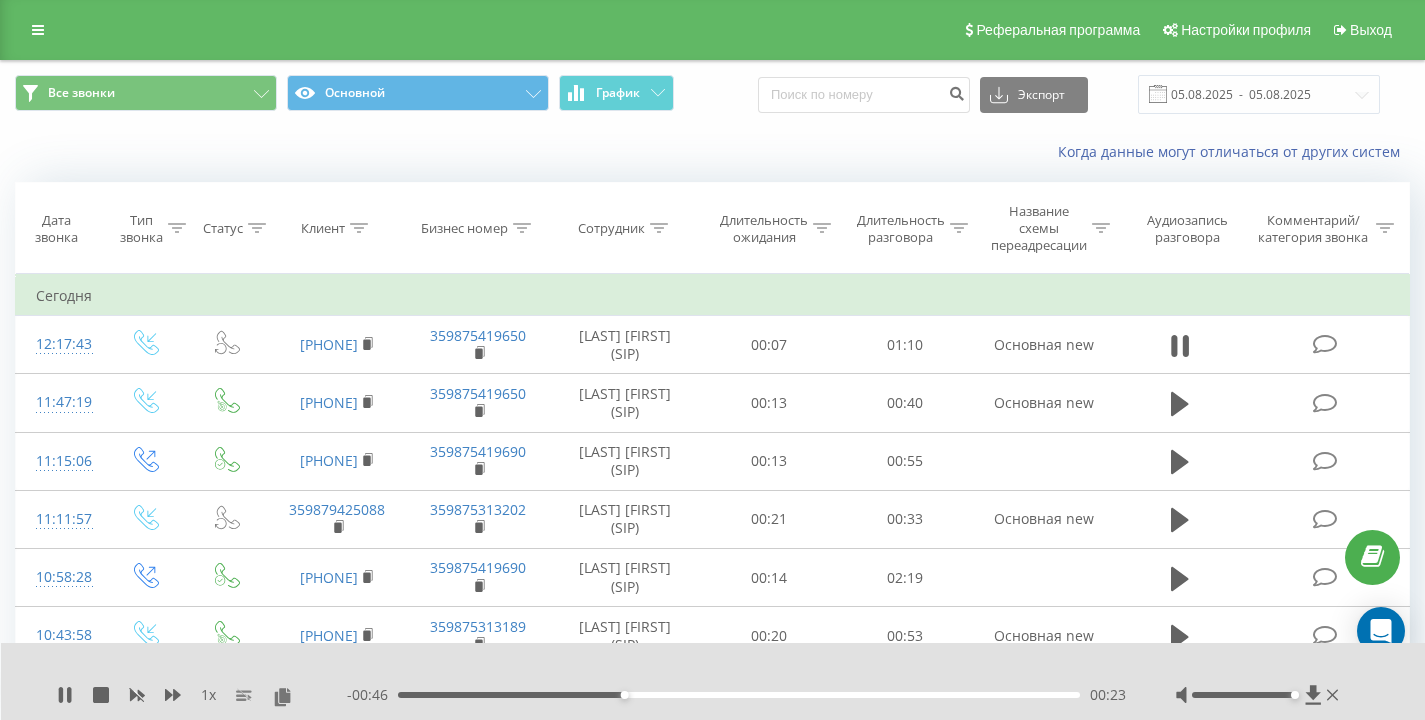 click on "Когда данные могут отличаться от других систем" at bounding box center [712, 152] 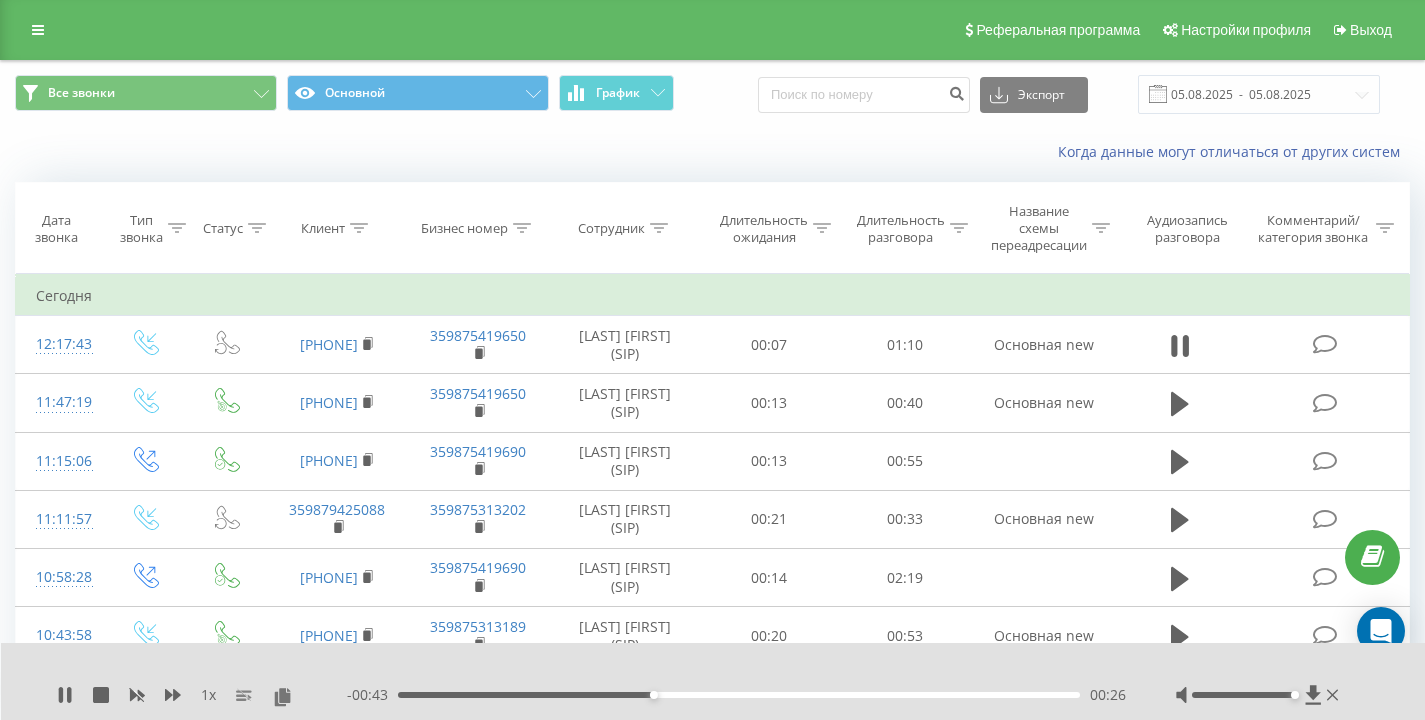 click on "Все звонки Основной График Экспорт .csv .xls .xlsx [DATE]  -  [DATE]" at bounding box center (712, 94) 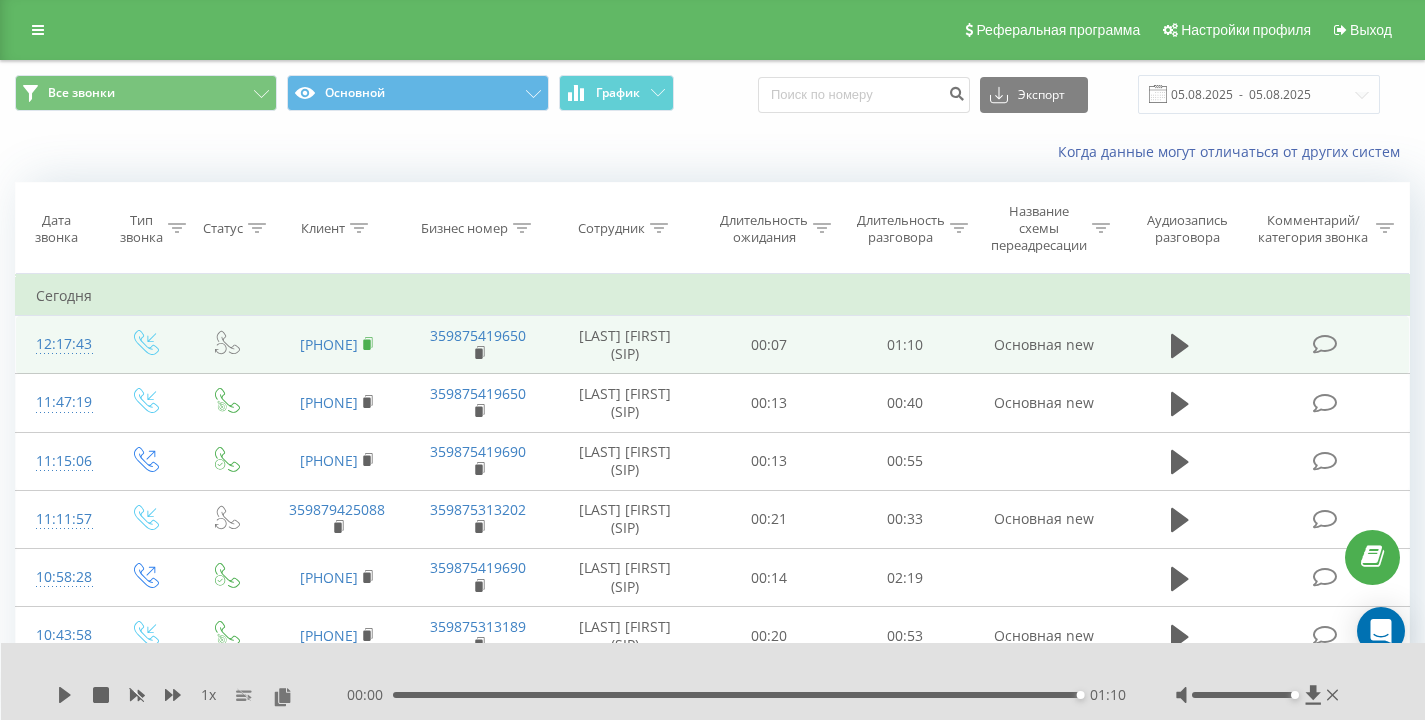 click 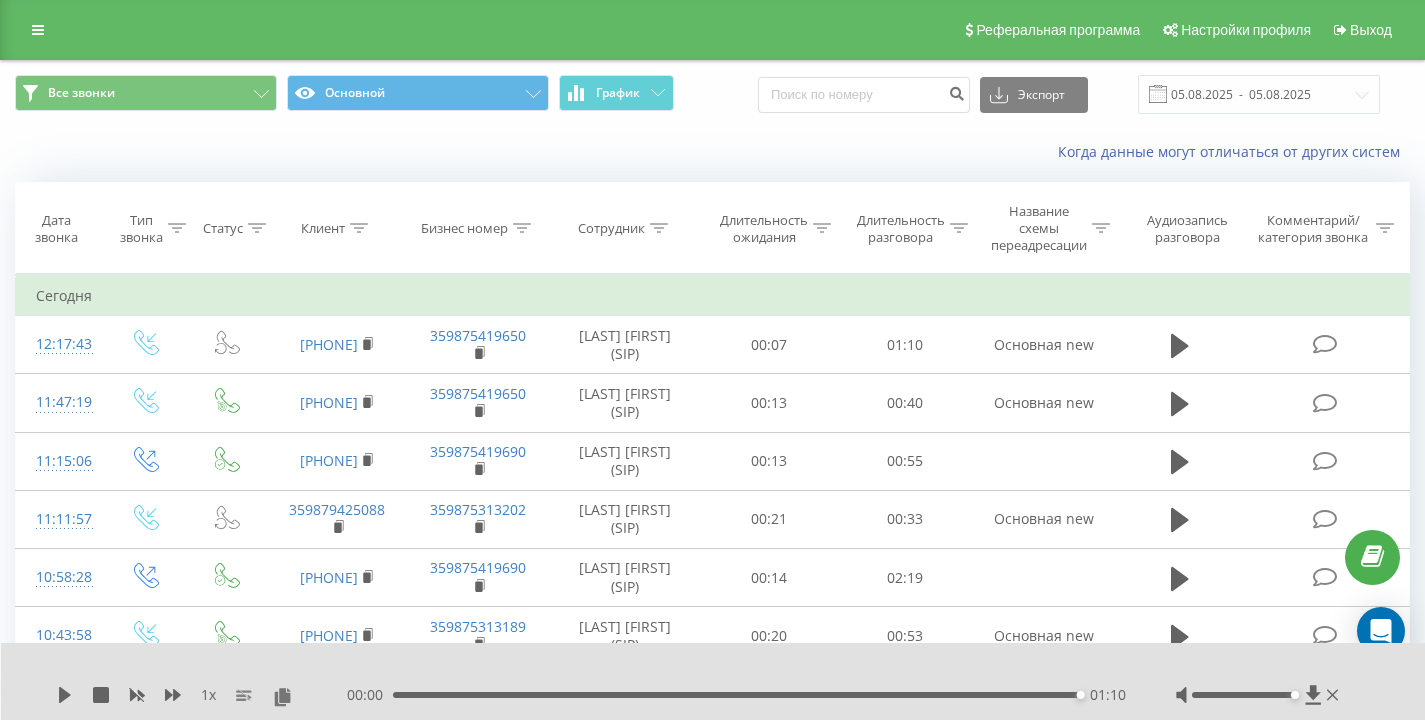 click on "Когда данные могут отличаться от других систем" at bounding box center (712, 152) 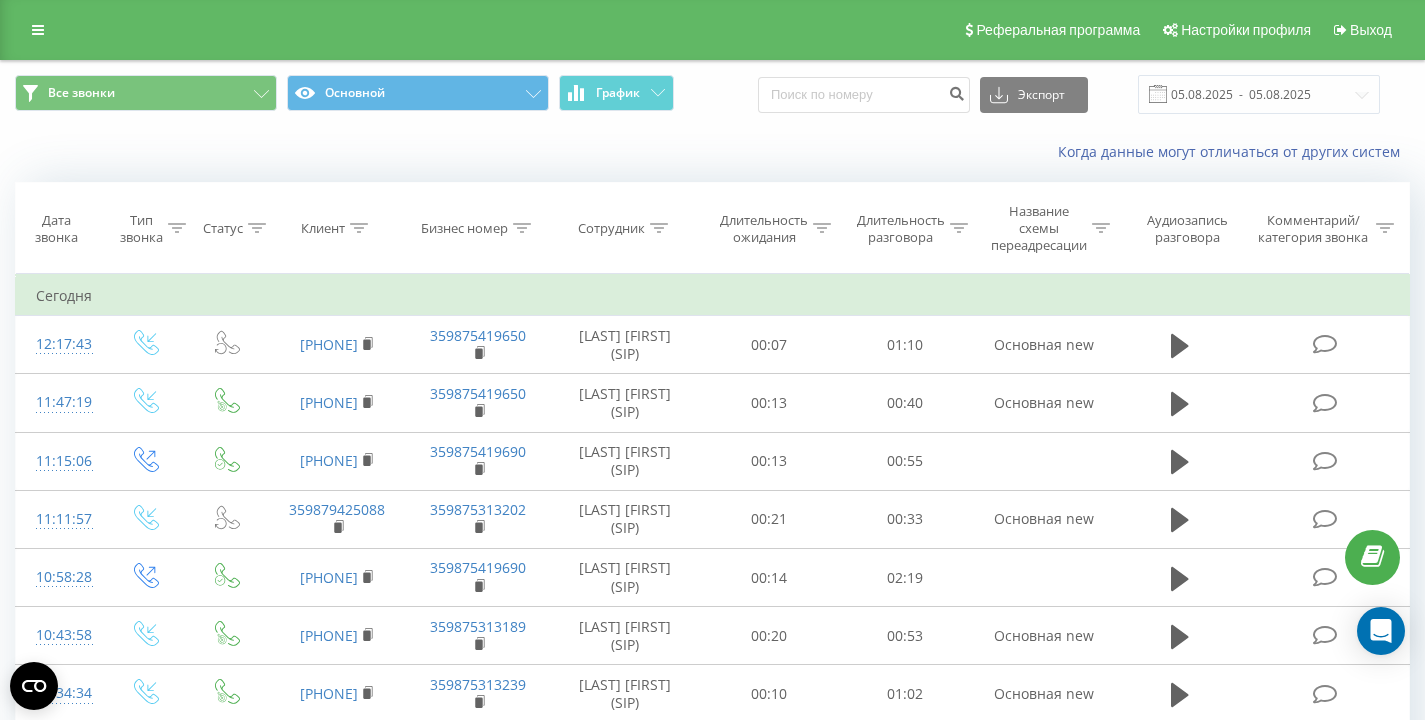 scroll, scrollTop: 0, scrollLeft: 0, axis: both 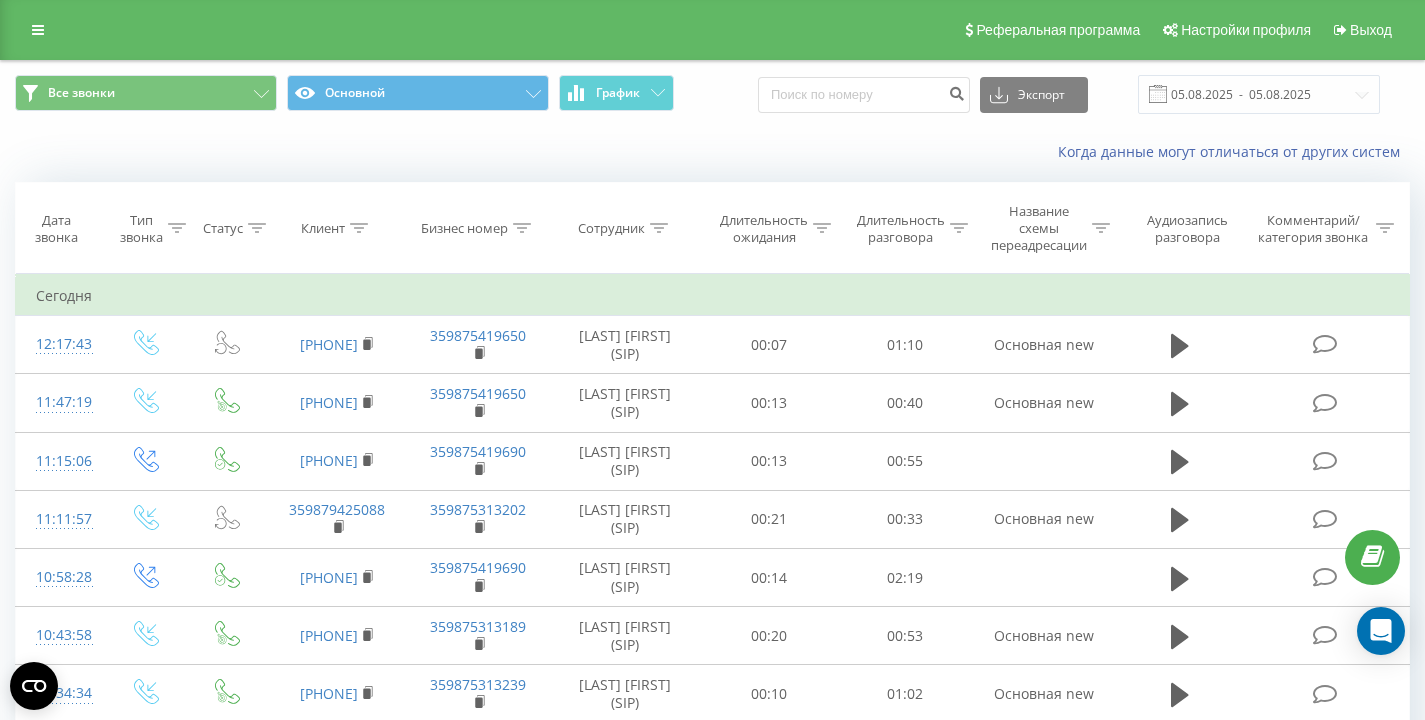 click on "Все звонки Основной График Экспорт .csv .xls .xlsx [DATE]  -  [DATE]" at bounding box center (712, 94) 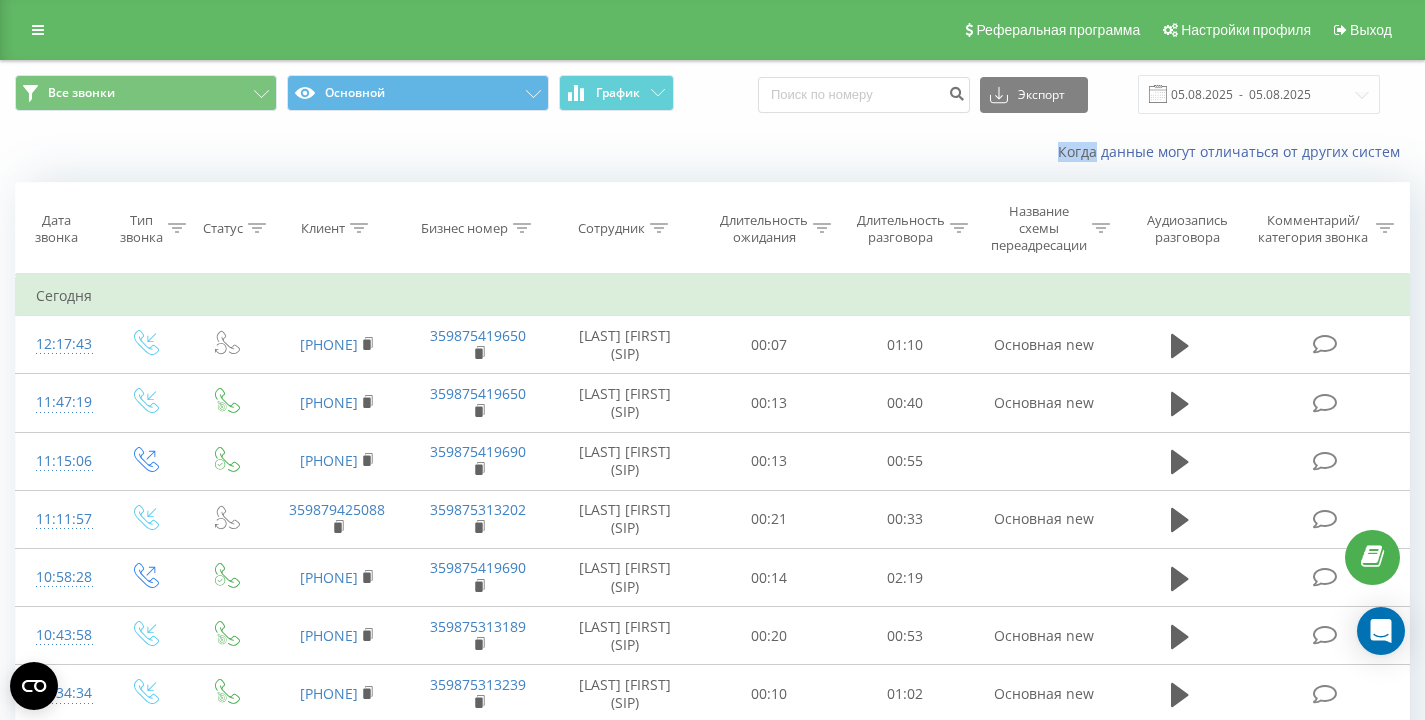 click on "Когда данные могут отличаться от других систем" at bounding box center [712, 152] 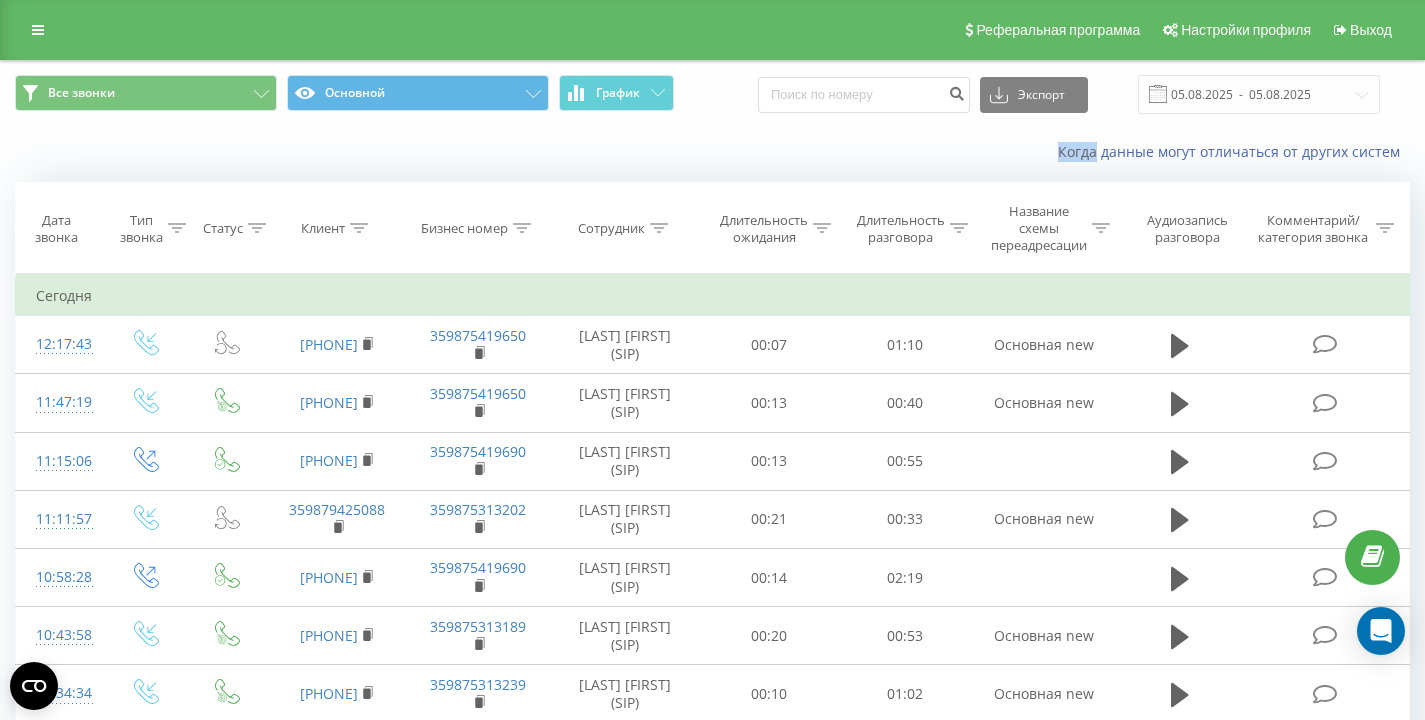 click on "Когда данные могут отличаться от других систем" at bounding box center (712, 152) 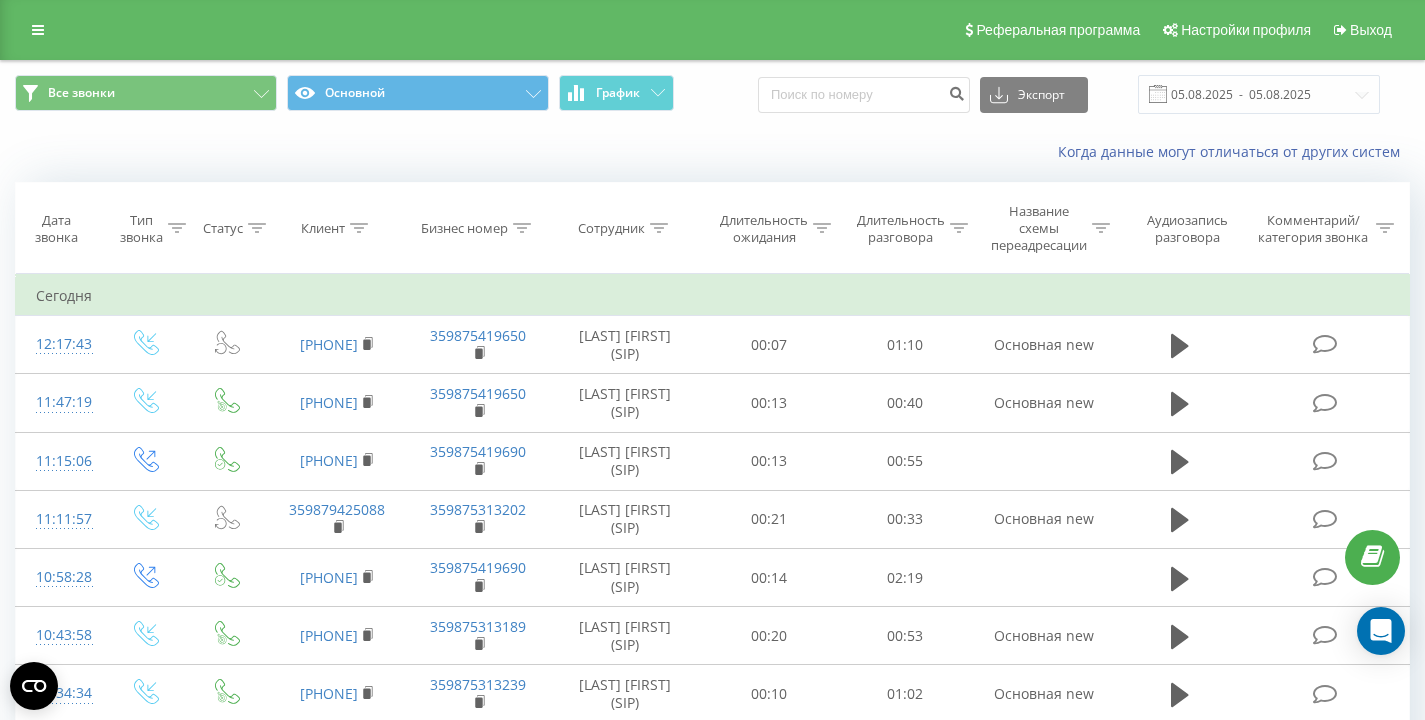 click on "Когда данные могут отличаться от других систем" at bounding box center (712, 152) 